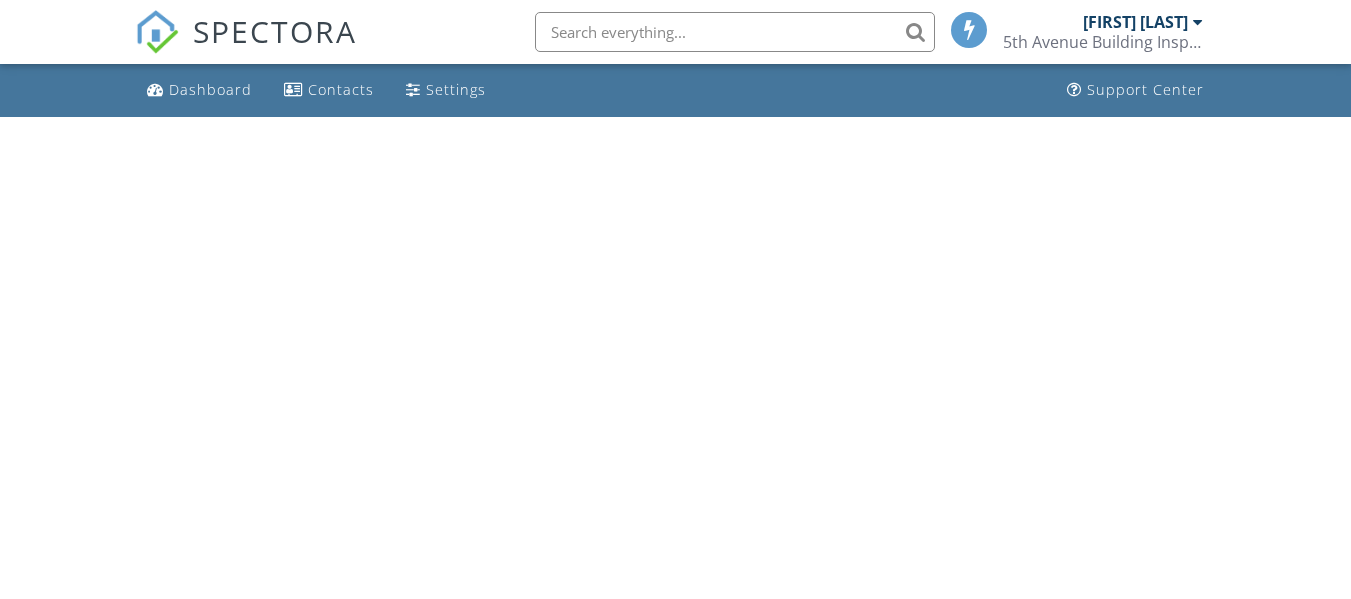 scroll, scrollTop: 0, scrollLeft: 0, axis: both 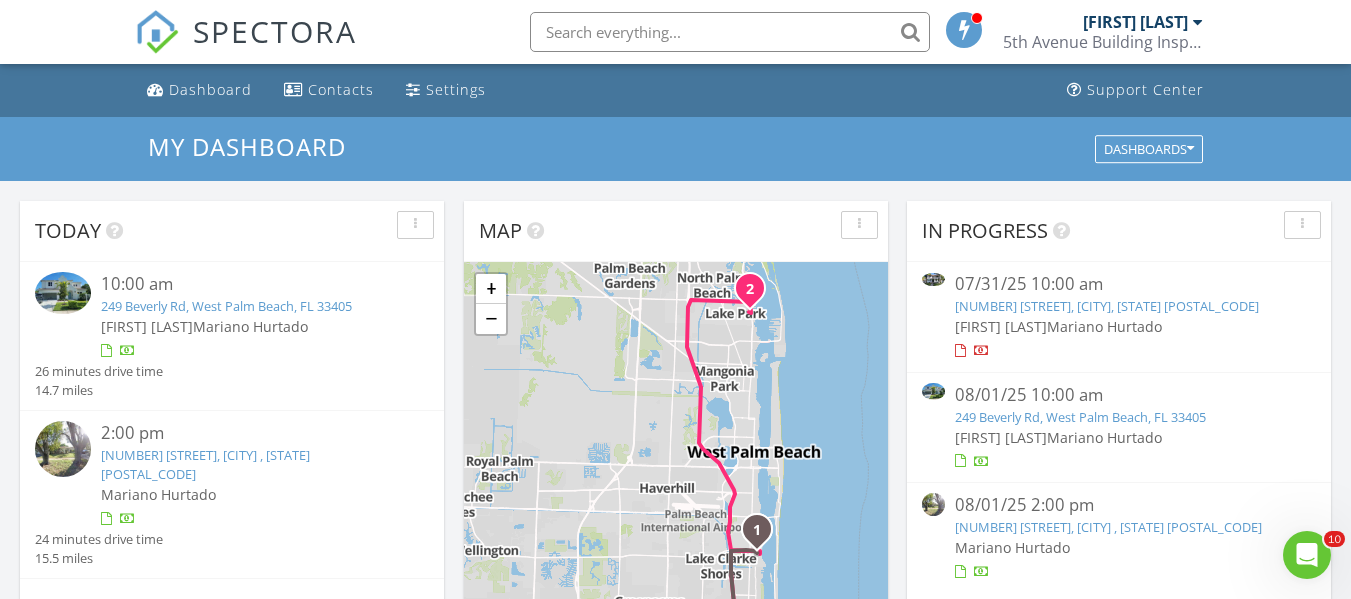 click on "08/01/25 10:00 am" at bounding box center (1119, 395) 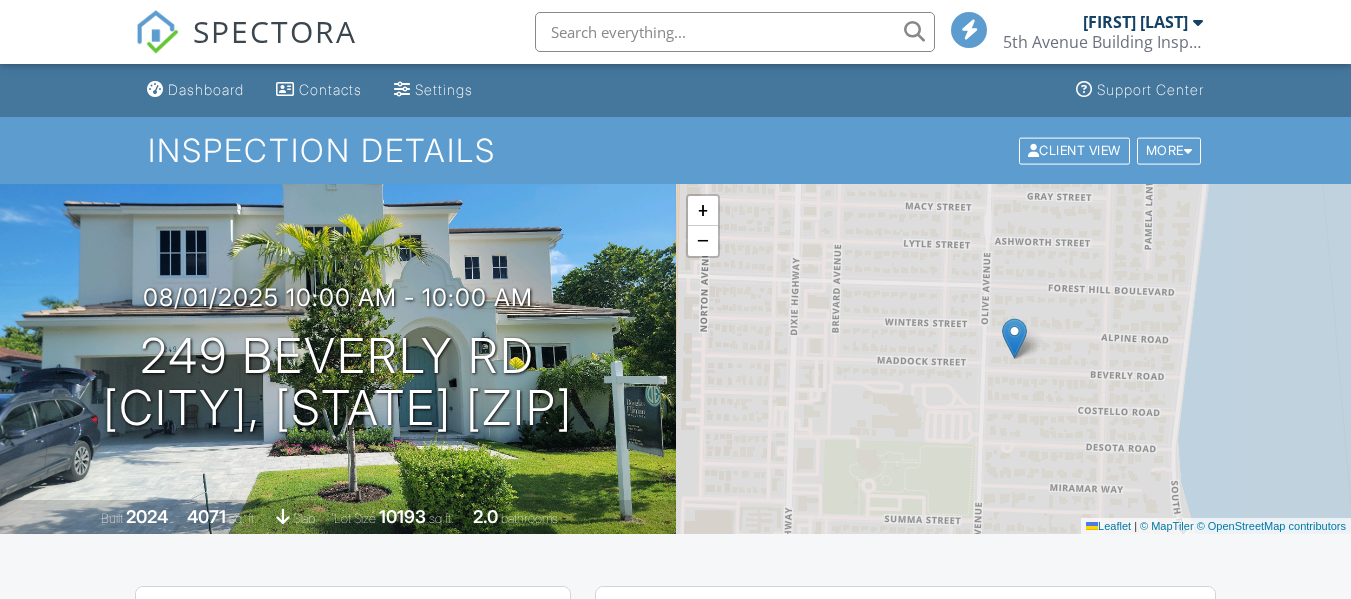 scroll, scrollTop: 0, scrollLeft: 0, axis: both 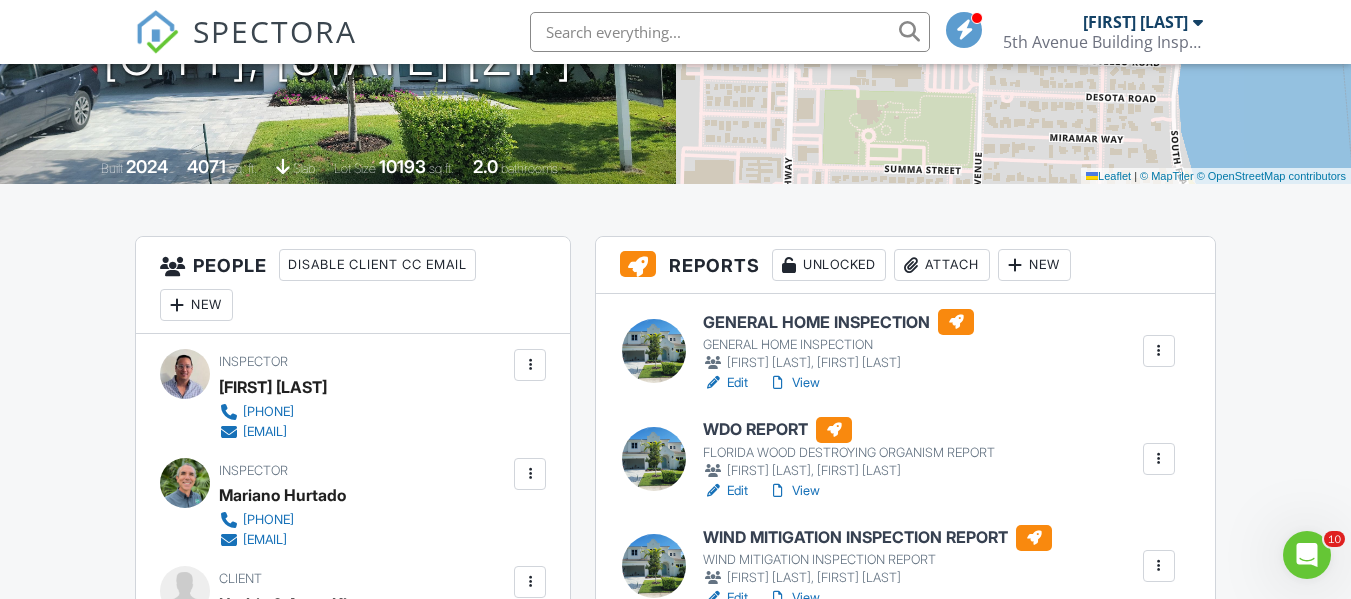drag, startPoint x: 794, startPoint y: 317, endPoint x: 766, endPoint y: 342, distance: 37.536648 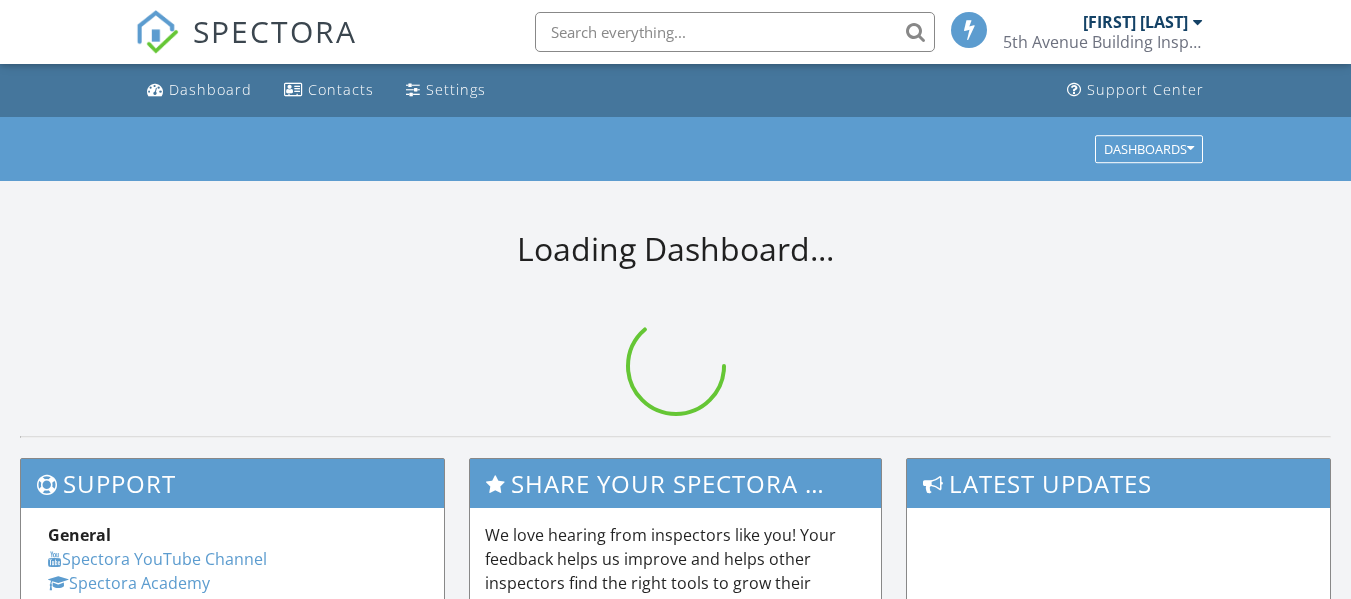 scroll, scrollTop: 0, scrollLeft: 0, axis: both 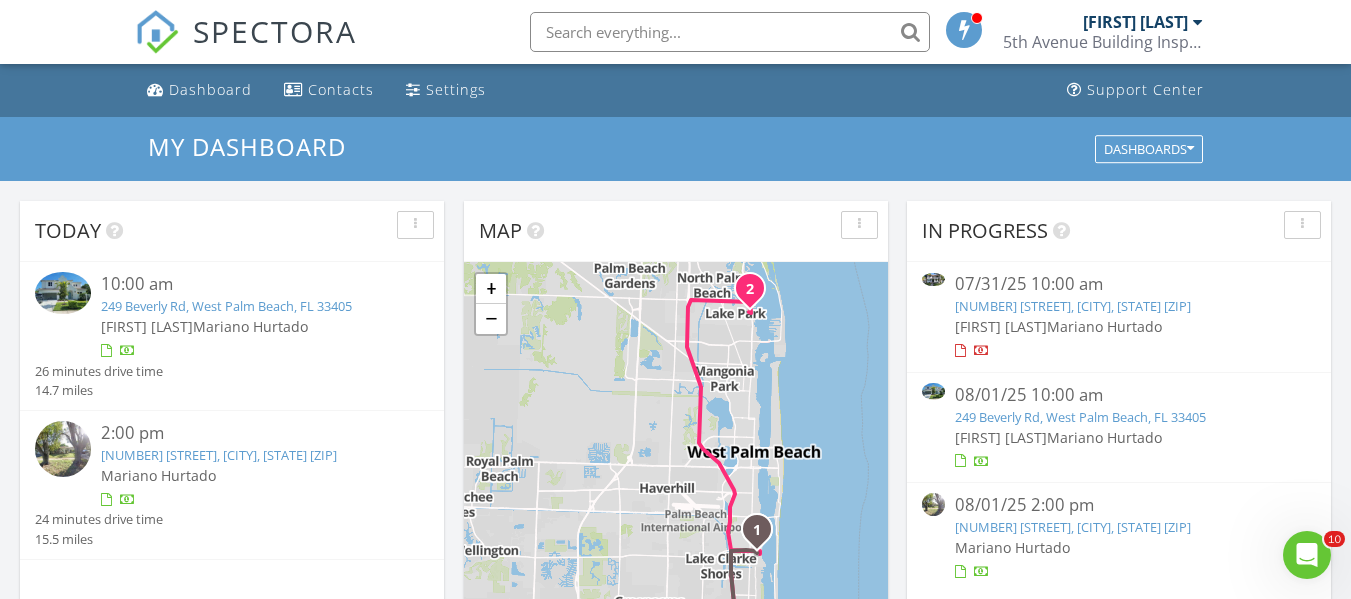 click on "[NUMBER] [STREET], [CITY], [STATE] [ZIP]" at bounding box center (1073, 306) 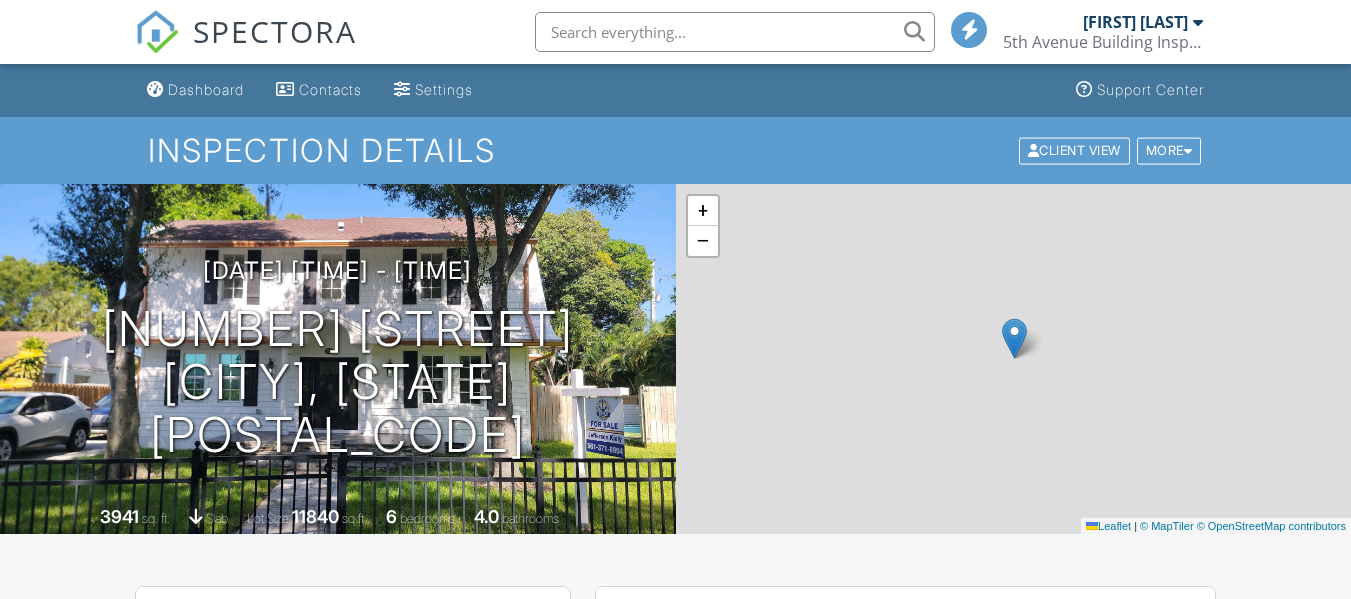 scroll, scrollTop: 0, scrollLeft: 0, axis: both 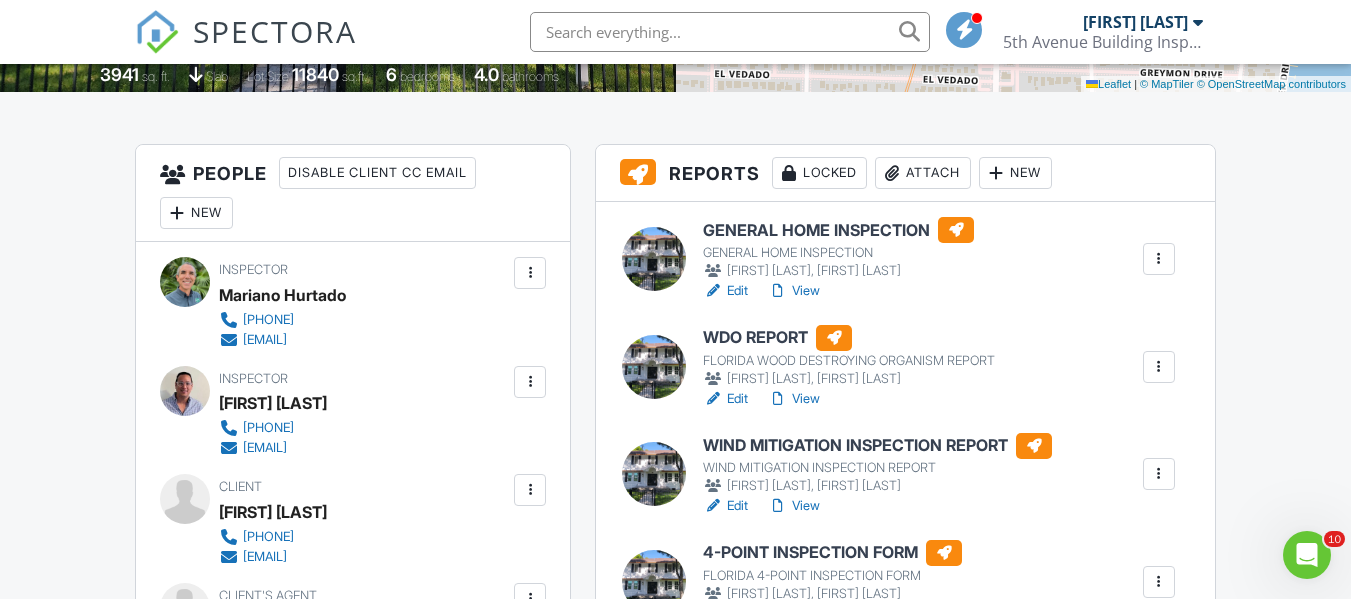 click on "GENERAL HOME INSPECTION" at bounding box center (838, 230) 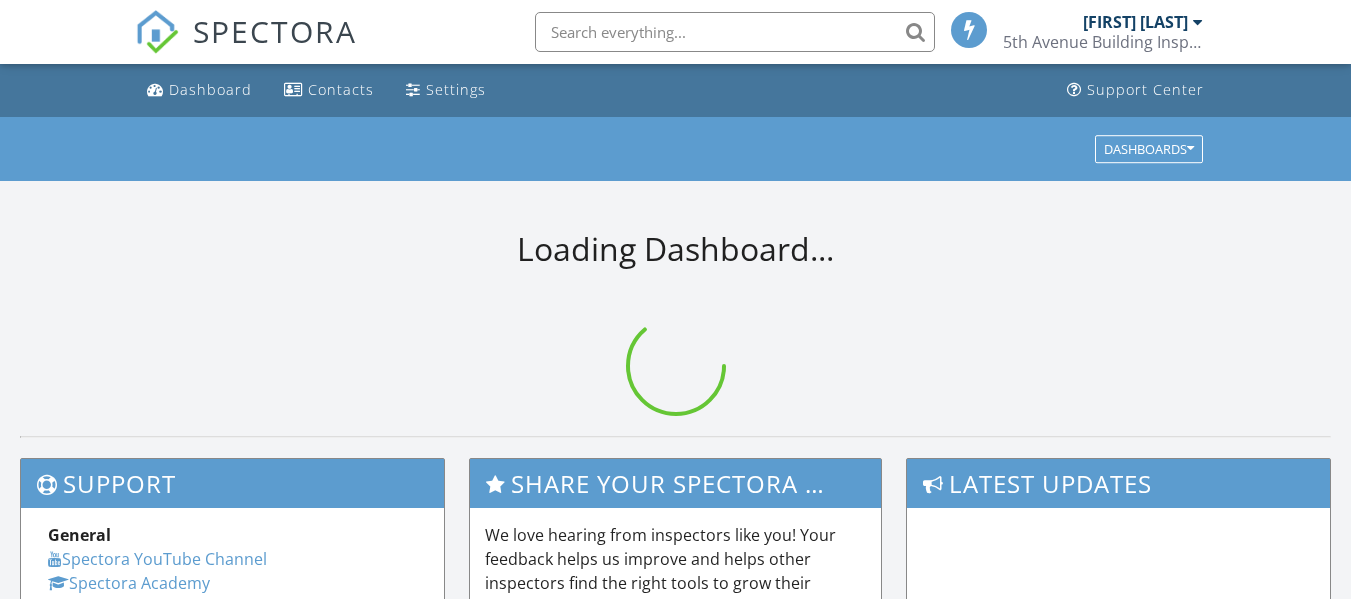 scroll, scrollTop: 0, scrollLeft: 0, axis: both 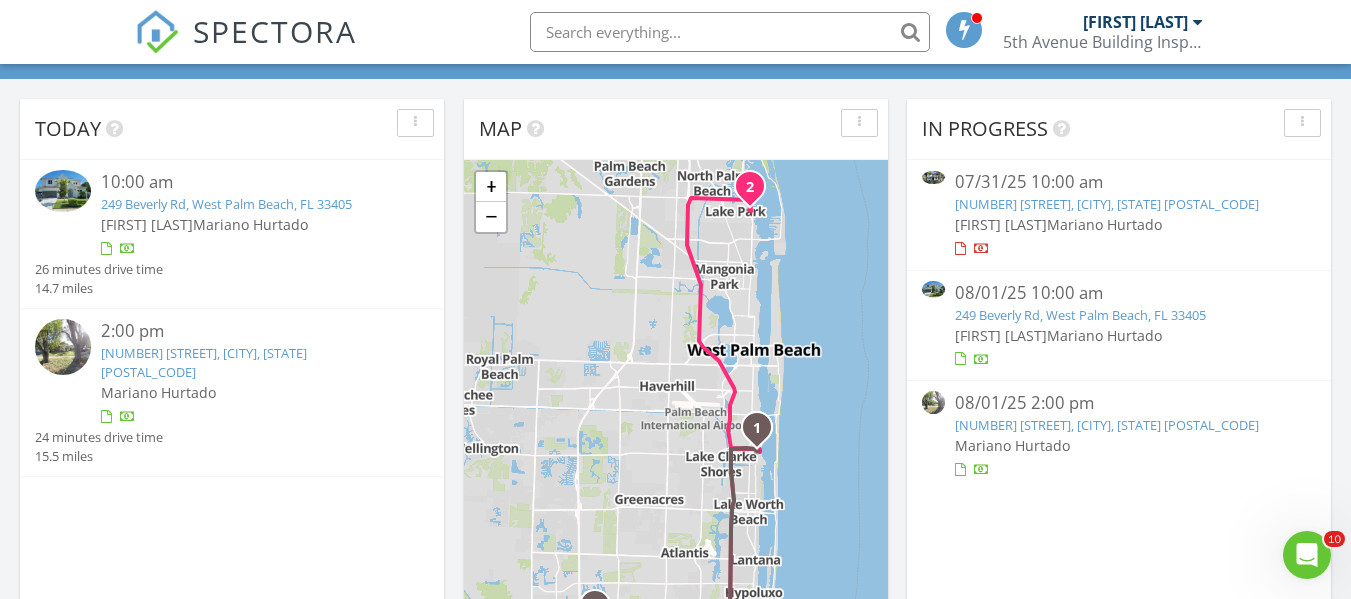click on "[NUMBER] [STREET], [CITY], [STATE] [POSTAL_CODE]" at bounding box center [1107, 204] 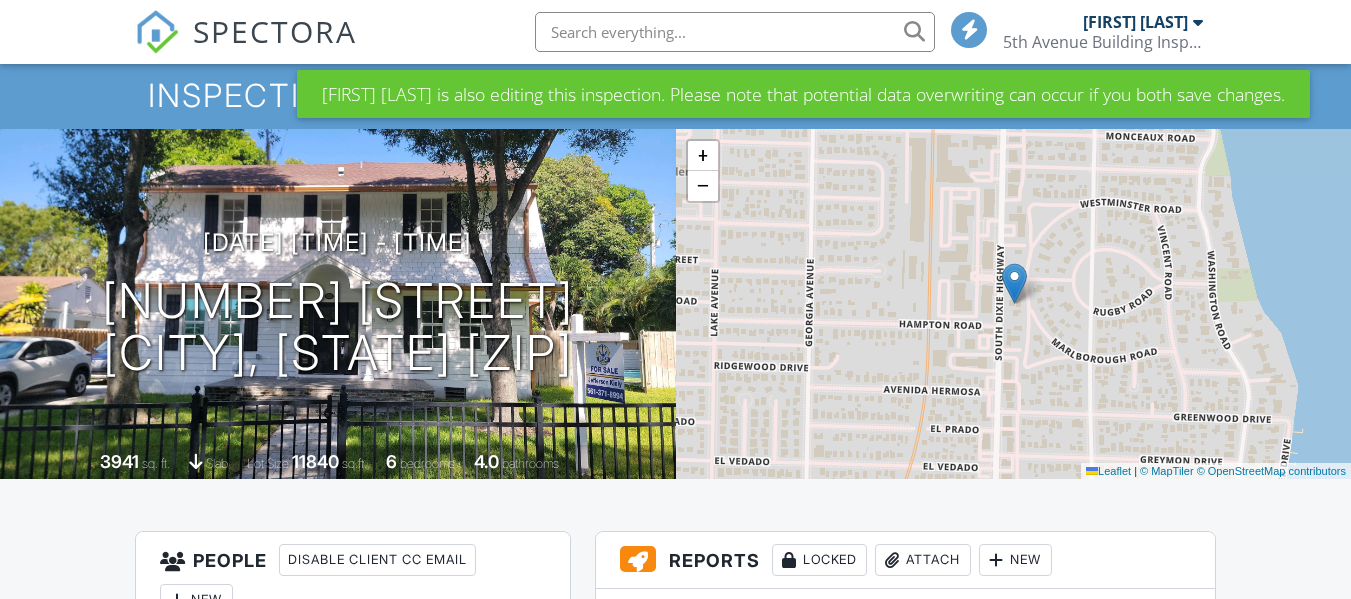 scroll, scrollTop: 71, scrollLeft: 0, axis: vertical 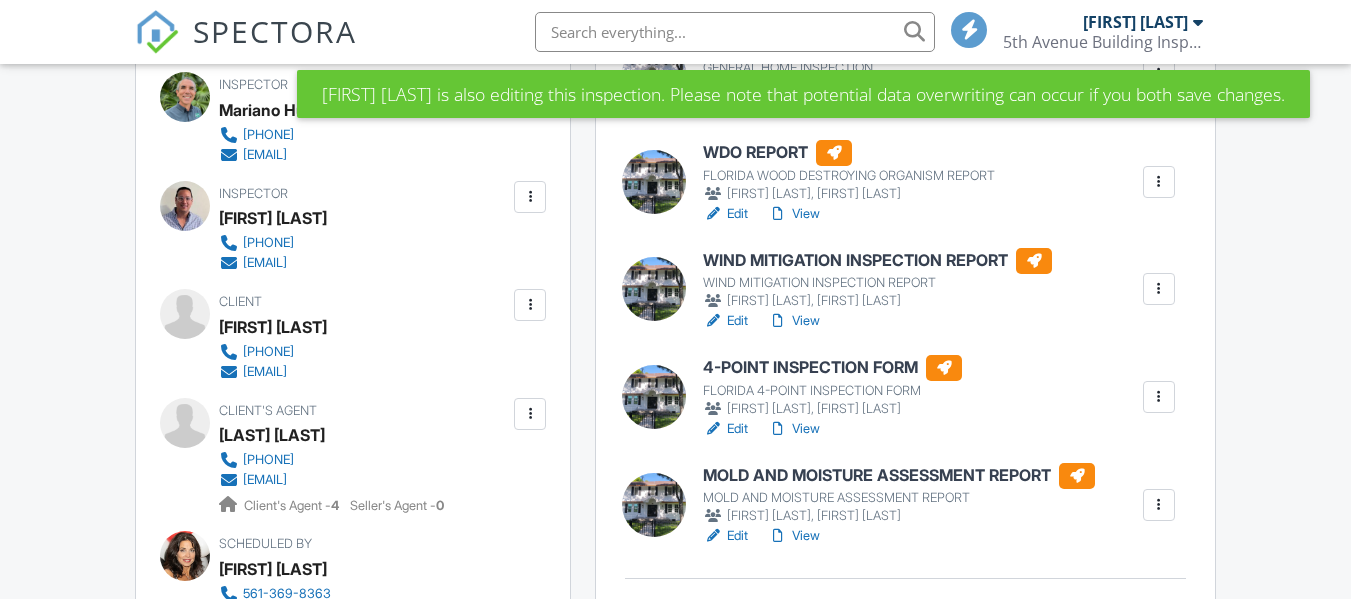 click on "SPECTORA
Mariano  Hurtado
5th Avenue Building Inspections, Inc.
Role:
Inspector
Change Role
Dashboard
Inspections
Calendar
Settings
What's New
Sign Out
Change Active Role
Your account has more than one possible role. Please choose how you'd like to view the site:
Company/Agency
City
Role
Dashboard
Contacts
Settings
Support Center
Inspection Details
Client View
More
Property Details
Reschedule
Share
Cancel
Delete
Print Order
Convert to V9
07/31/2025 10:00 am
- 10:00 am
370 Marlborough Rd
West Palm Beach, FL 33405
3941
sq. ft.
slab
Lot Size
11840
sq.ft.
6" at bounding box center (675, 1573) 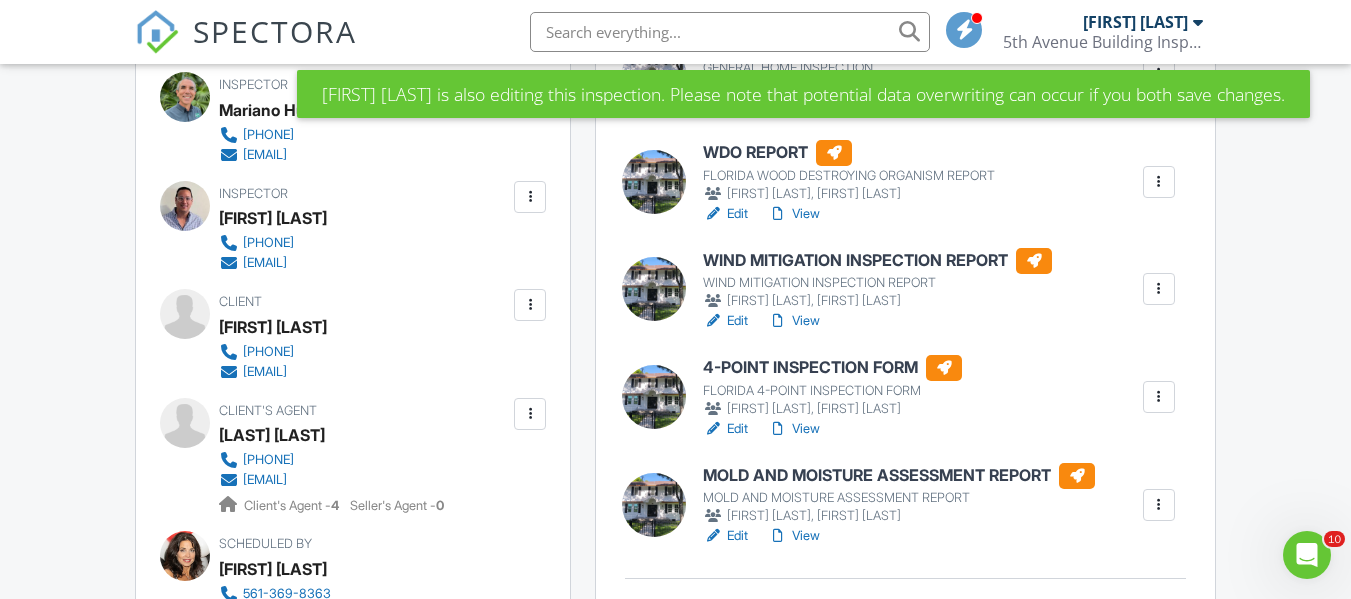 scroll, scrollTop: 0, scrollLeft: 0, axis: both 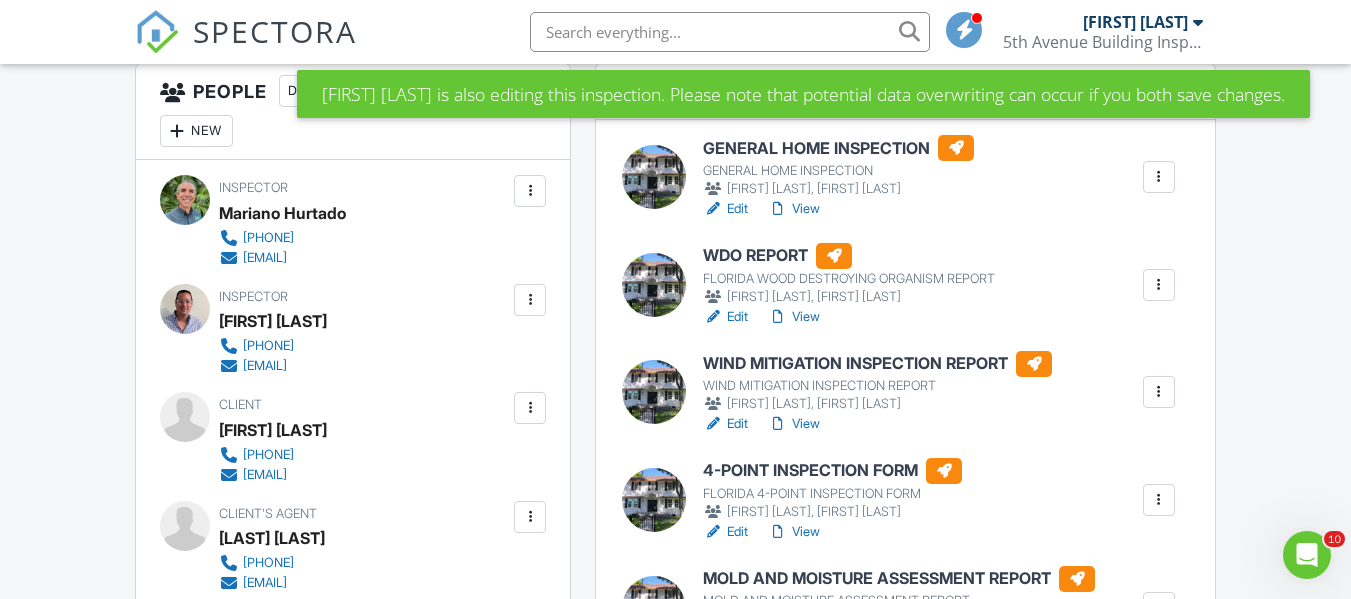 click on "GENERAL HOME INSPECTION" at bounding box center [838, 148] 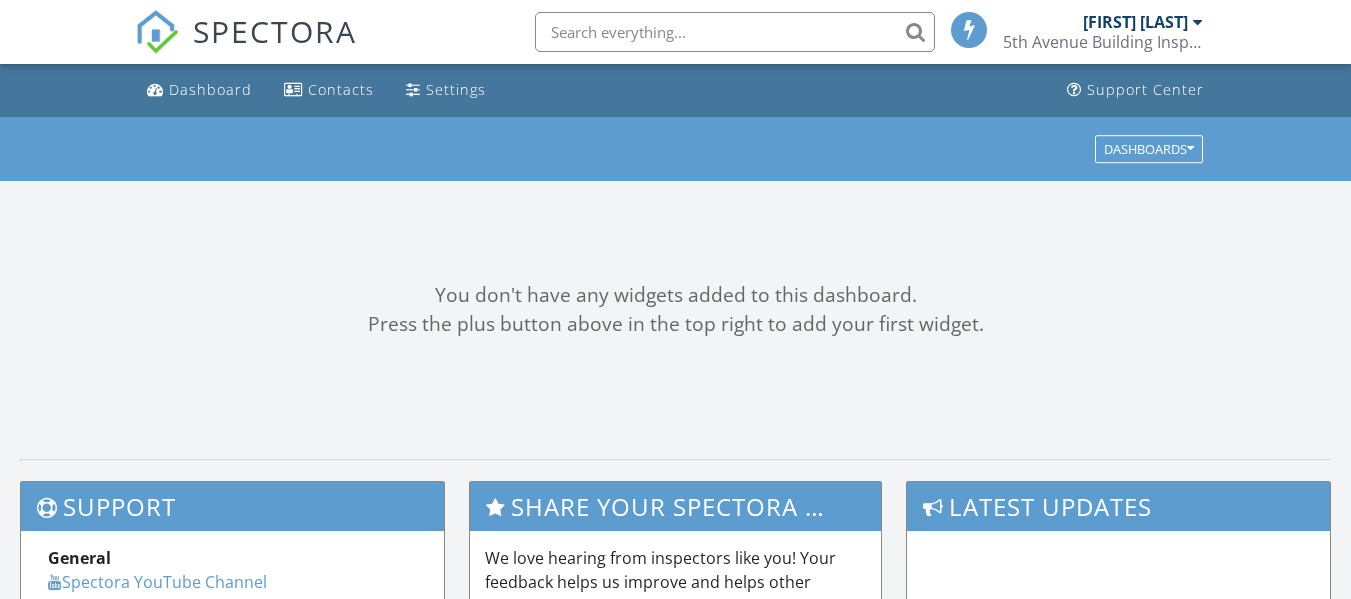 scroll, scrollTop: 0, scrollLeft: 0, axis: both 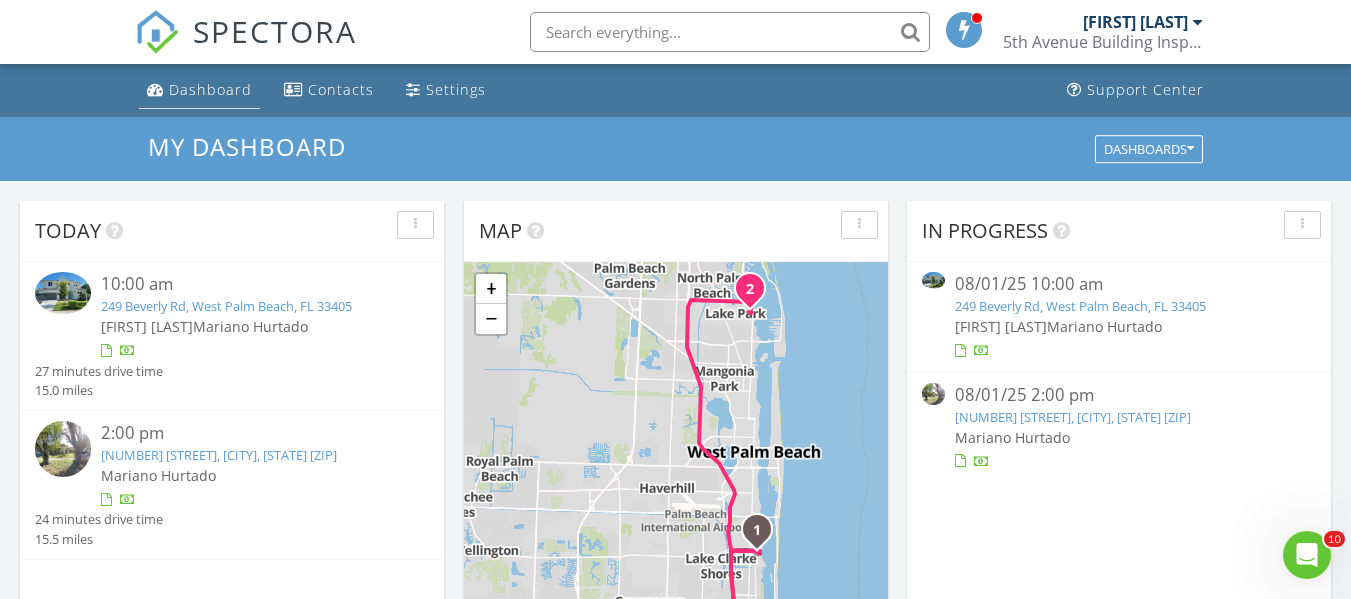 click on "Dashboard" at bounding box center (210, 89) 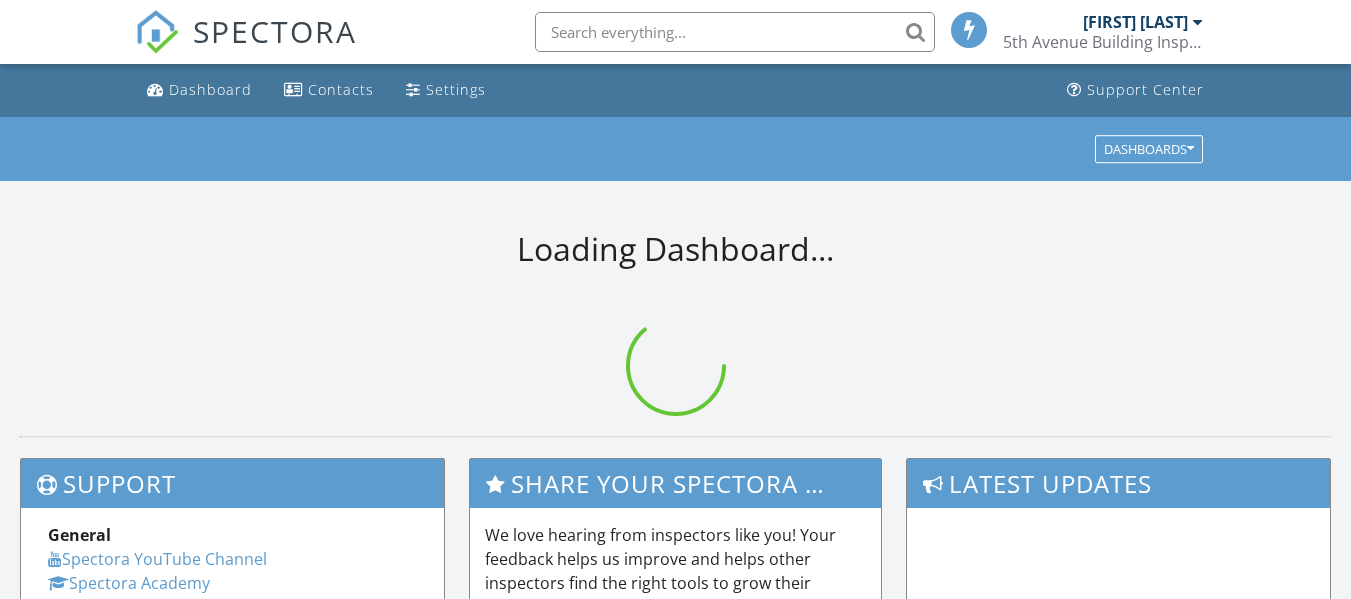 scroll, scrollTop: 0, scrollLeft: 0, axis: both 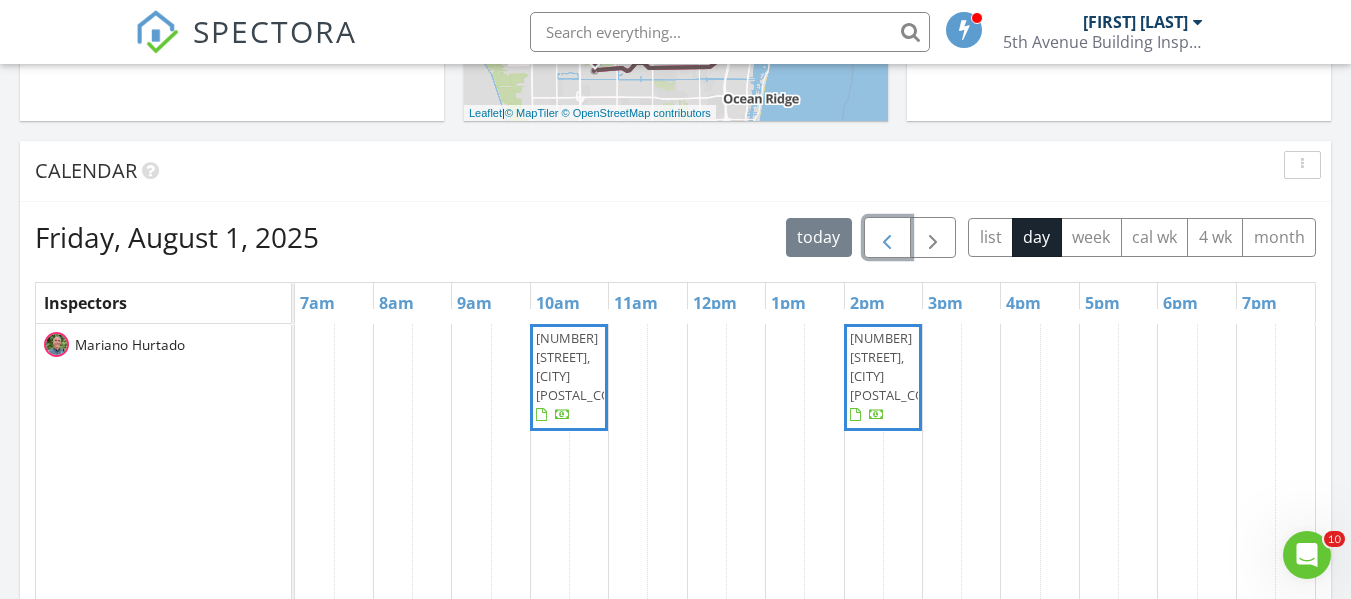 click at bounding box center [887, 238] 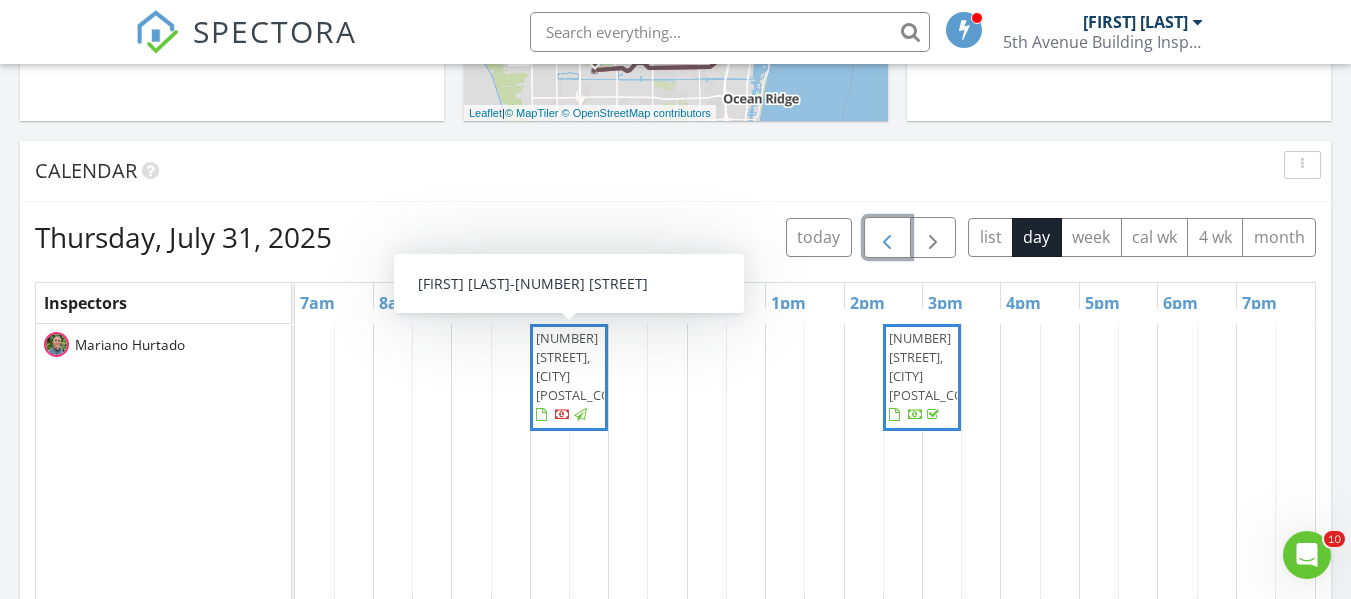 click on "370 Marlborough Rd, West Palm Beach 33405" at bounding box center (583, 367) 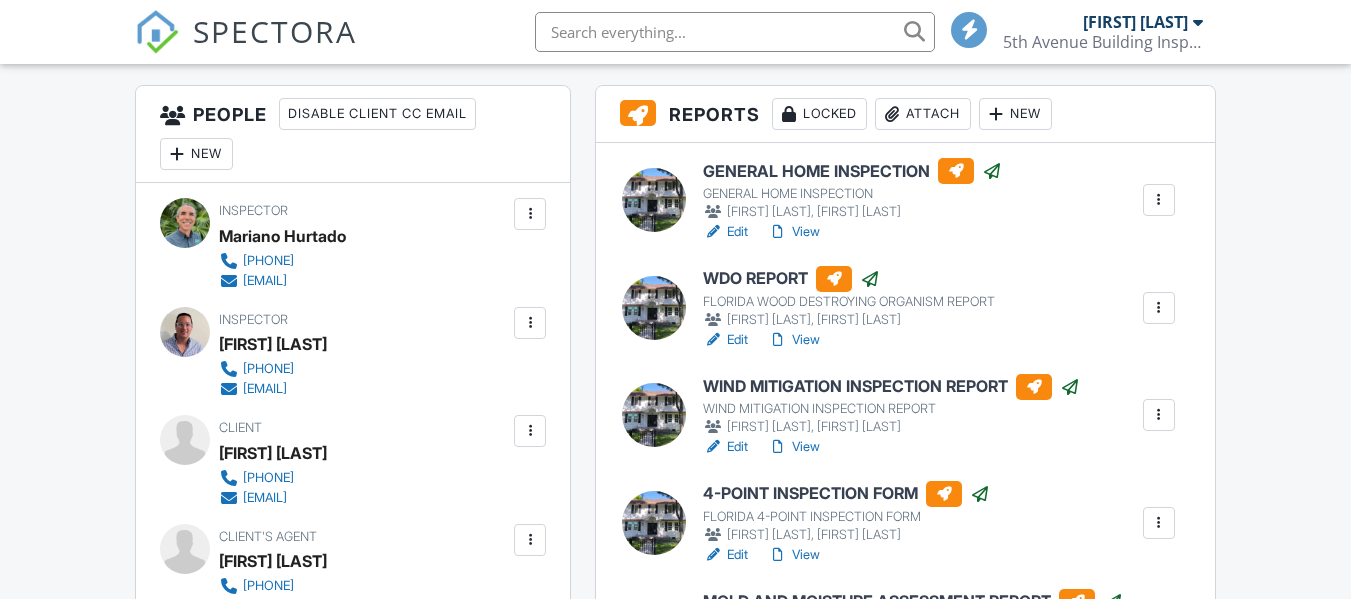 scroll, scrollTop: 535, scrollLeft: 0, axis: vertical 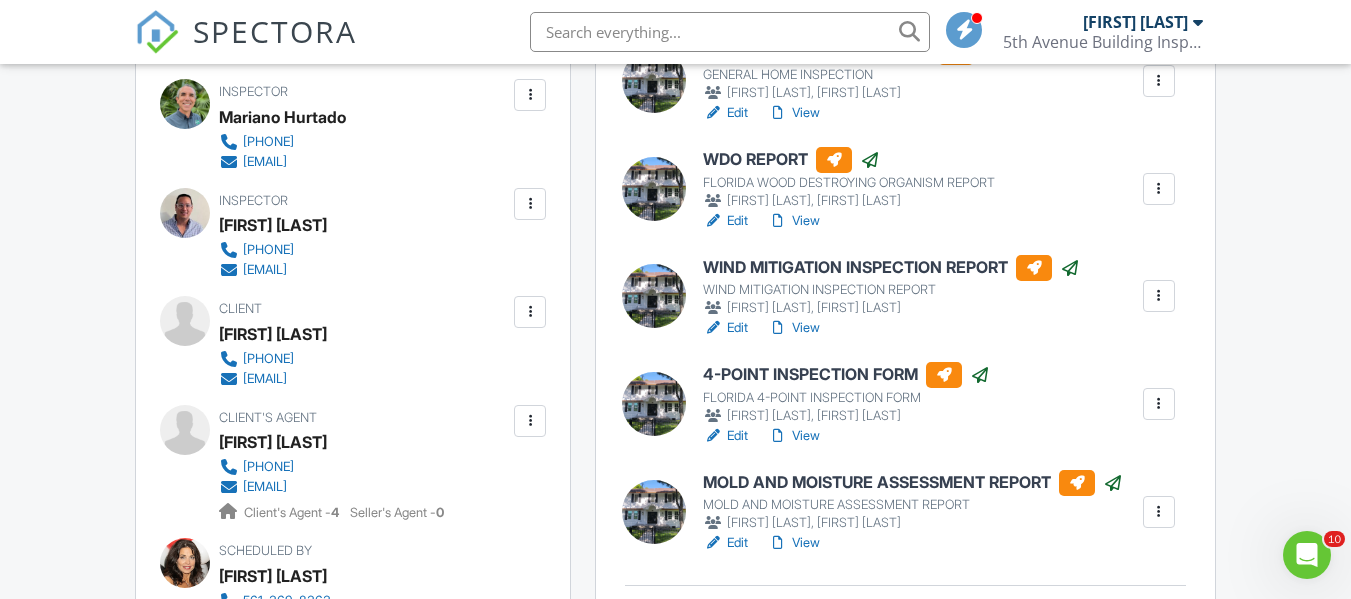 click on "SPECTORA
Mariano  Hurtado
5th Avenue Building Inspections, Inc.
Role:
Inspector
Change Role
Dashboard
Inspections
Calendar
Settings
What's New
Sign Out
Change Active Role
Your account has more than one possible role. Please choose how you'd like to view the site:
Company/Agency
City
Role
Dashboard
Contacts
Settings
Support Center
Inspection Details
Client View
More
Property Details
Reschedule
Share
Cancel
Delete
Print Order
Convert to V9
07/31/2025 10:00 am
- 10:00 am
370 Marlborough Rd
West Palm Beach, FL 33405
3941
sq. ft.
slab
Lot Size
11840
sq.ft.
6" at bounding box center (675, 1732) 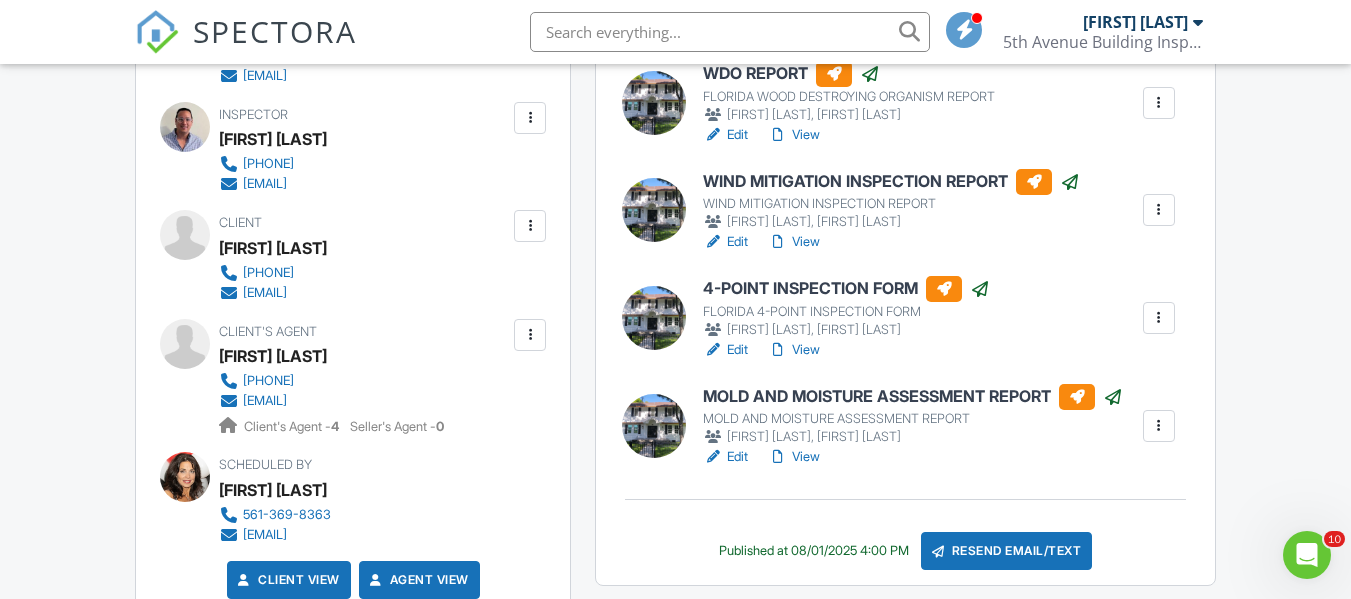 scroll, scrollTop: 708, scrollLeft: 0, axis: vertical 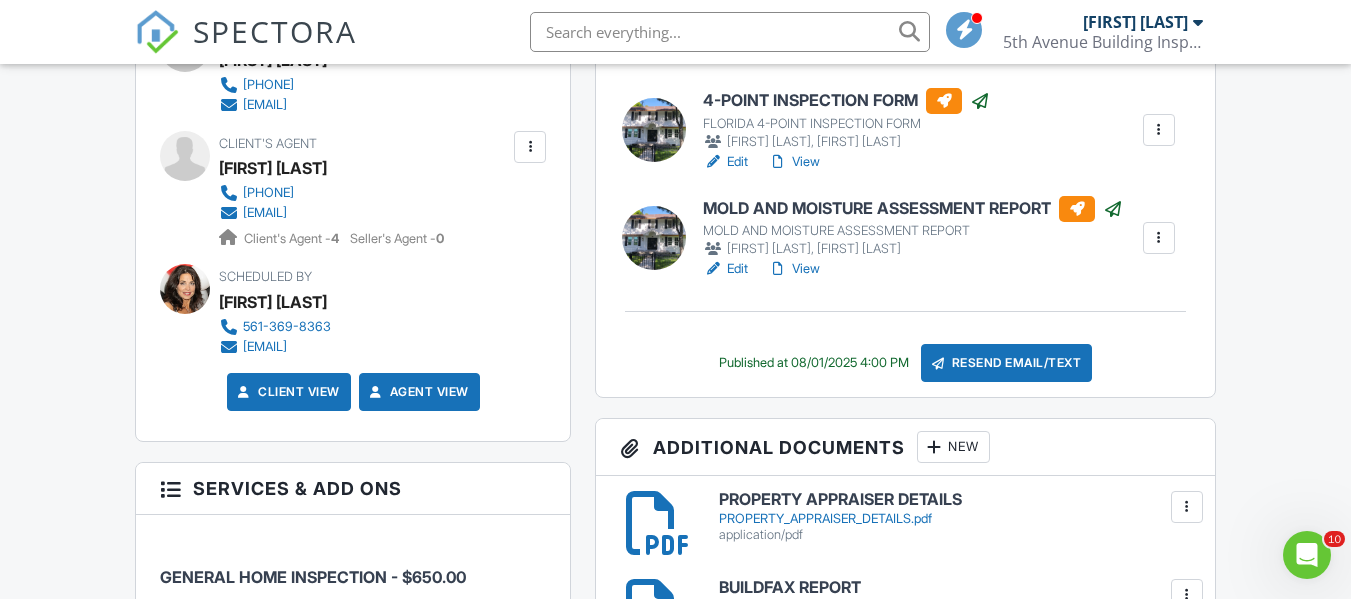 click on "MOLD AND MOISTURE ASSESSMENT REPORT" at bounding box center [913, 209] 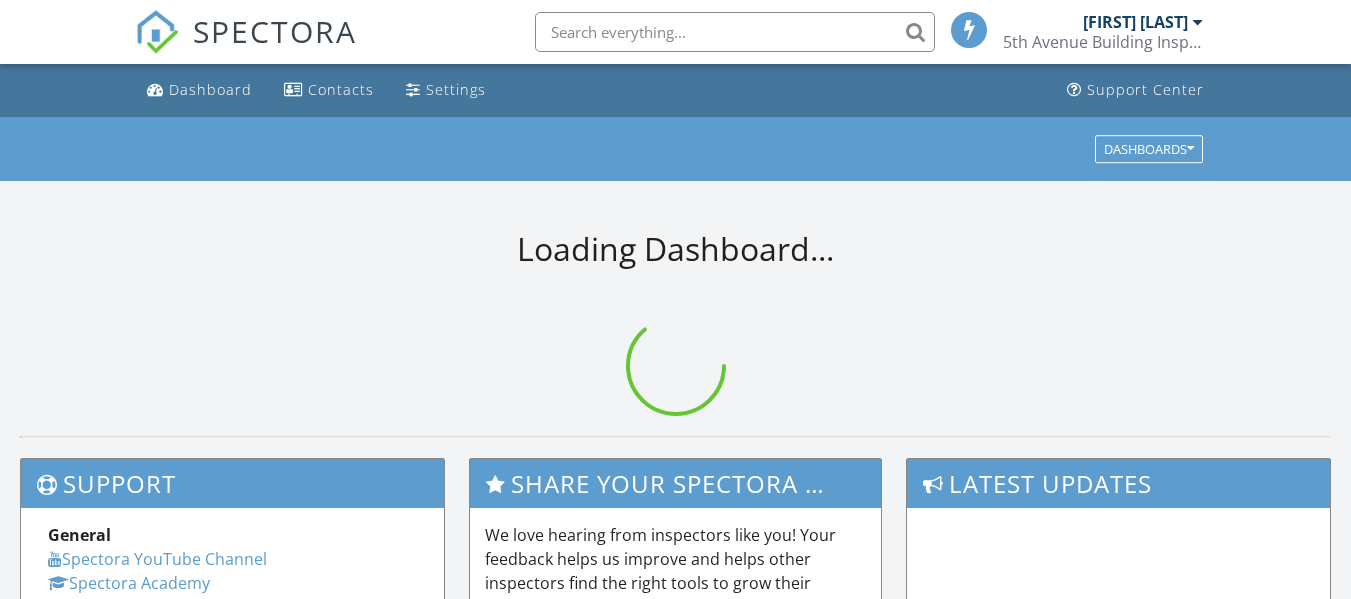 scroll, scrollTop: 0, scrollLeft: 0, axis: both 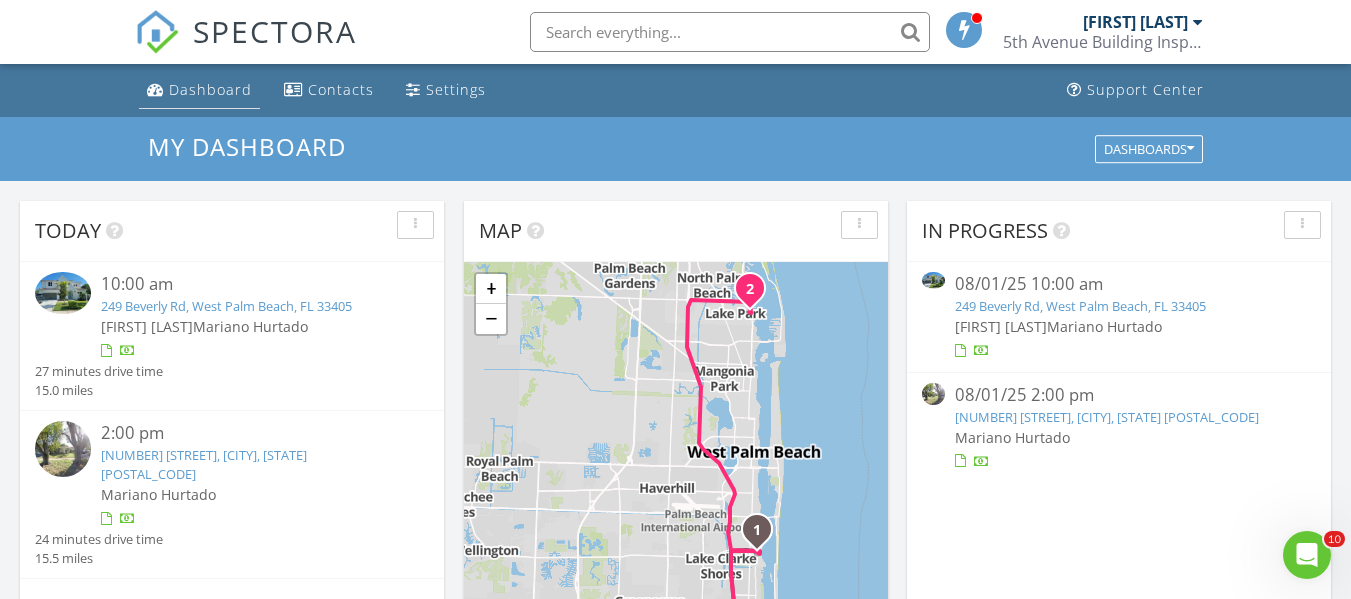 click on "Dashboard" at bounding box center (210, 89) 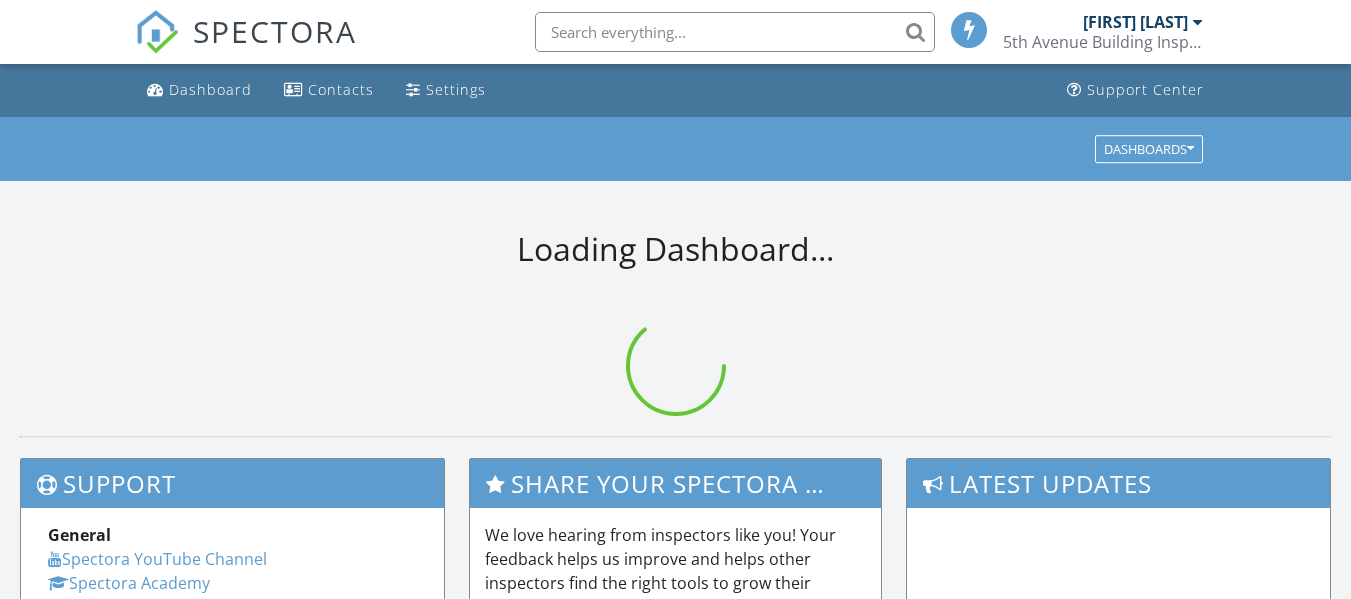 scroll, scrollTop: 0, scrollLeft: 0, axis: both 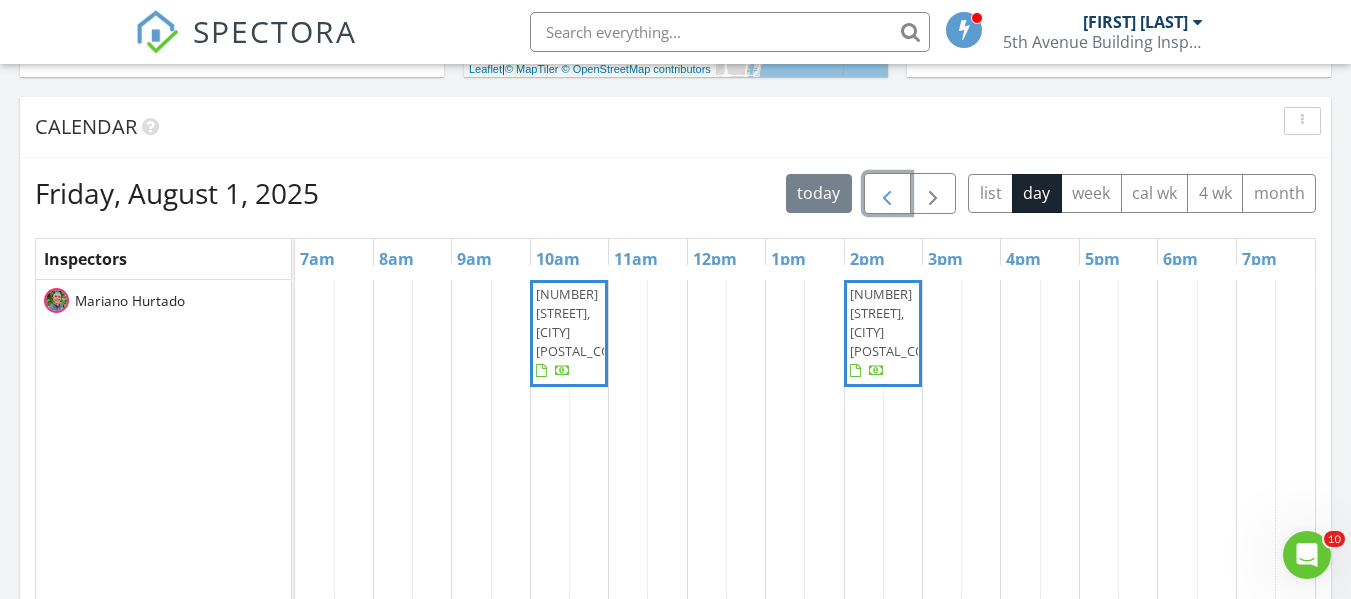 click at bounding box center (887, 194) 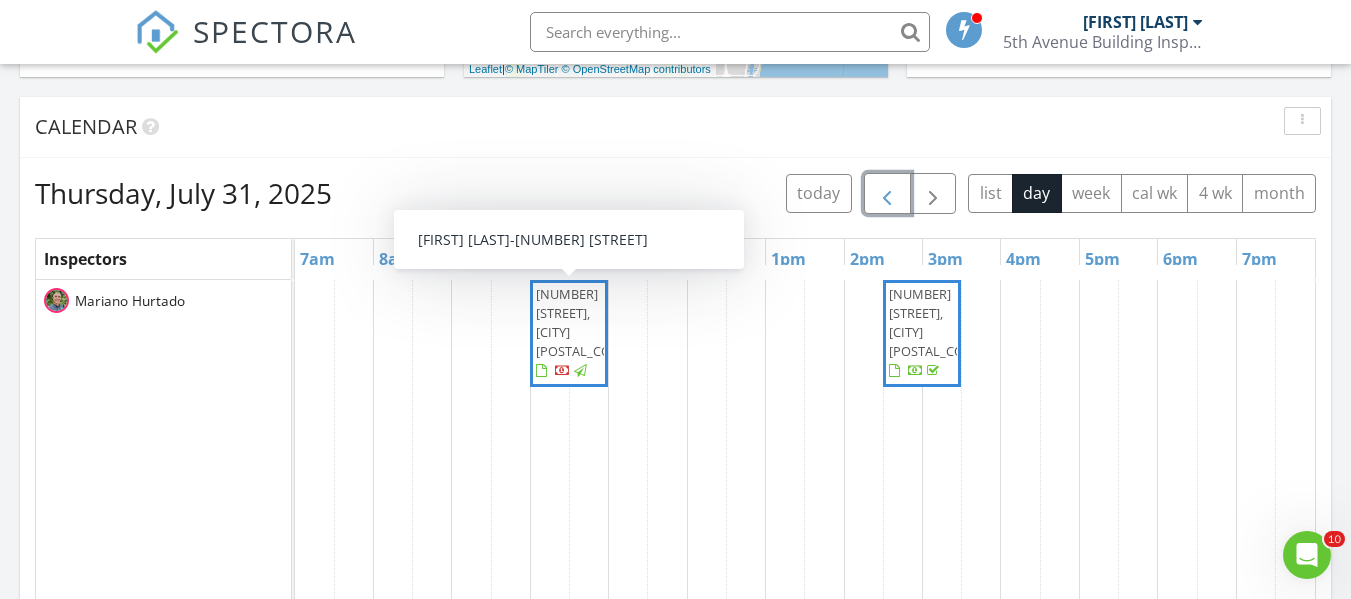 click on "[NUMBER] [STREET], [CITY] [POSTAL_CODE]" at bounding box center [583, 323] 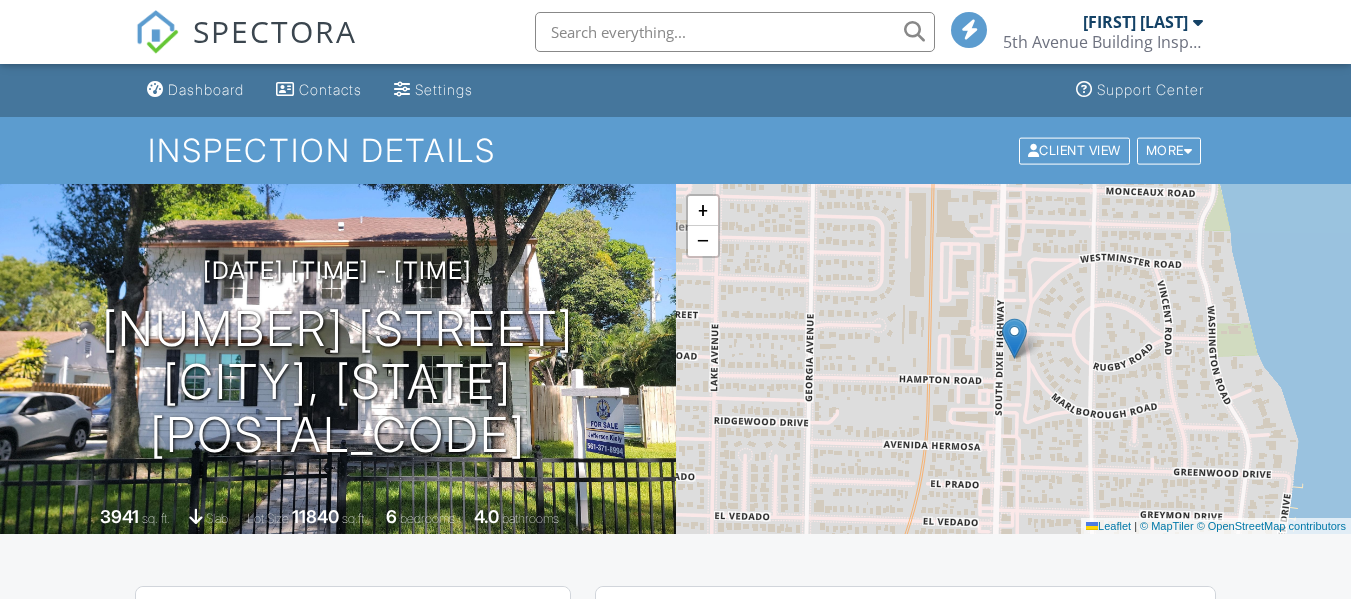 scroll, scrollTop: 85, scrollLeft: 0, axis: vertical 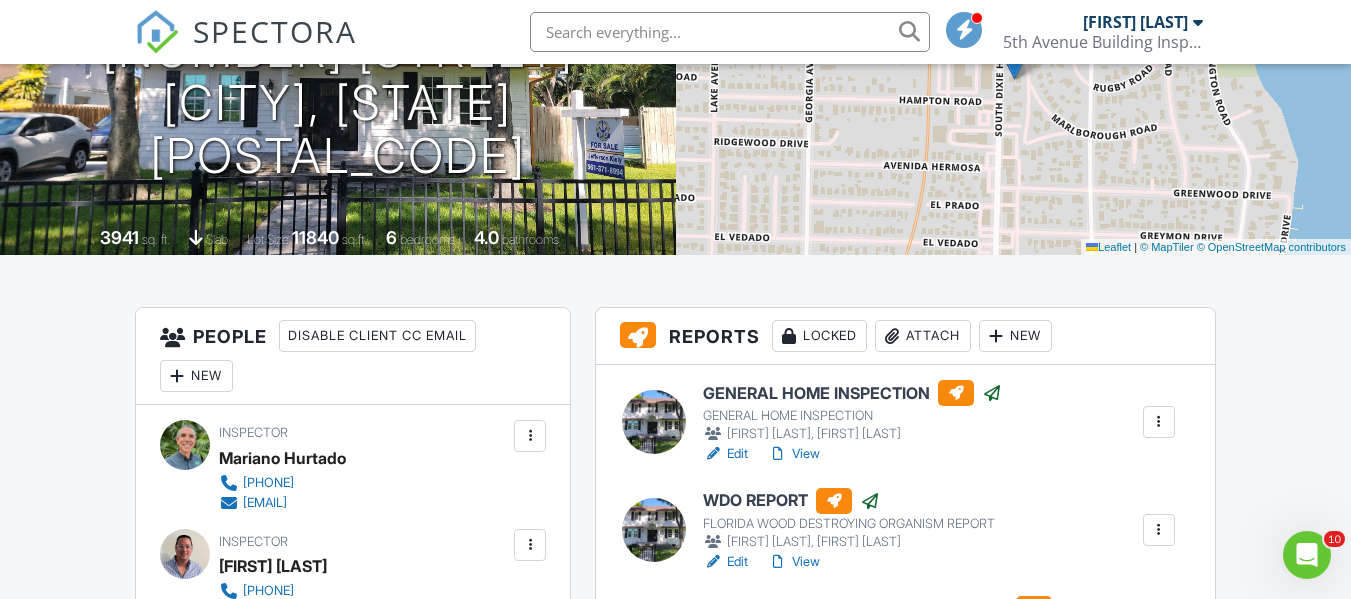 click on "Attach" at bounding box center [923, 336] 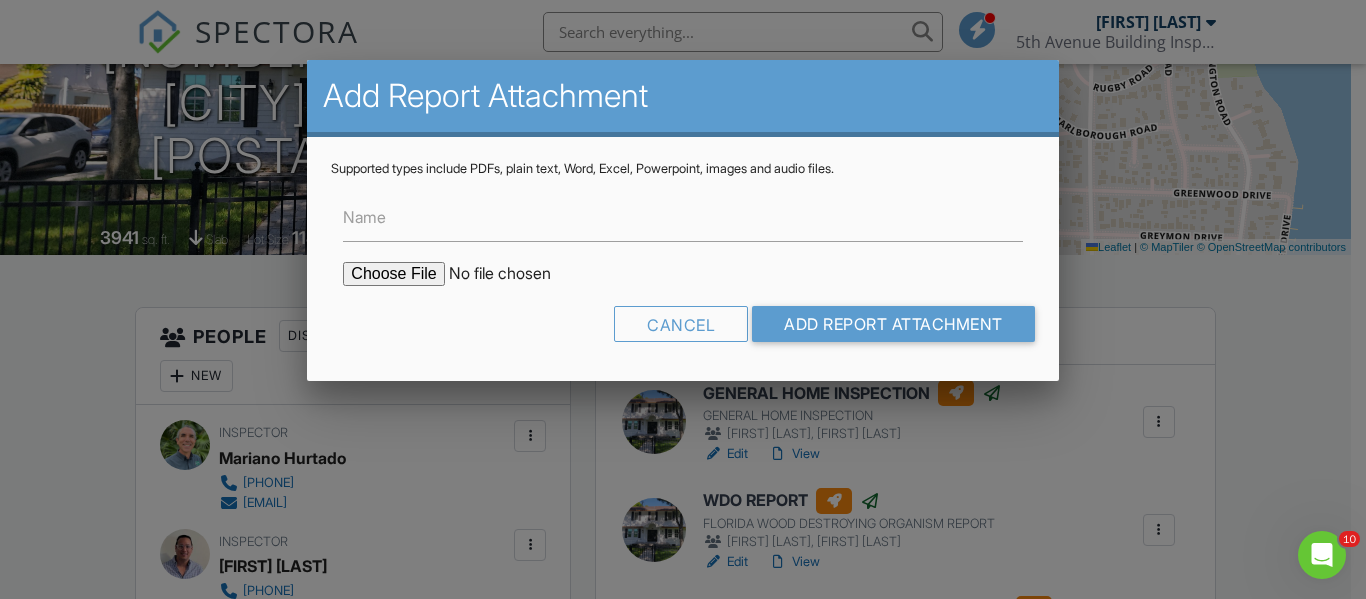 click at bounding box center (513, 274) 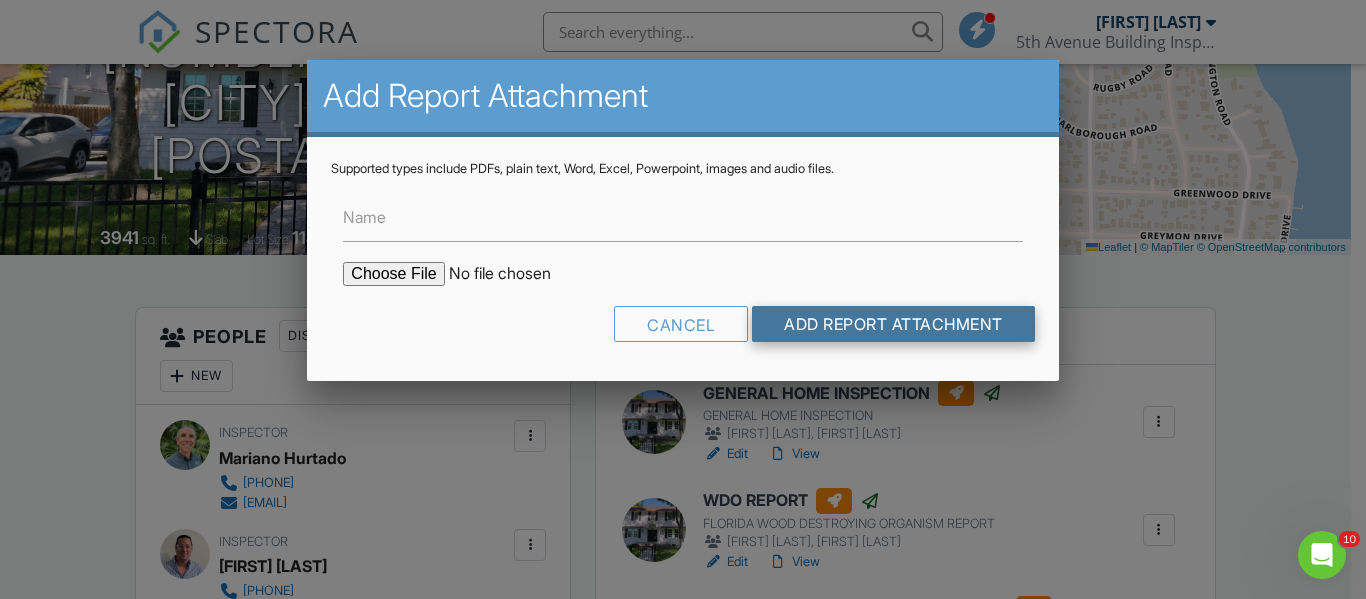 click on "Add Report Attachment" at bounding box center [893, 324] 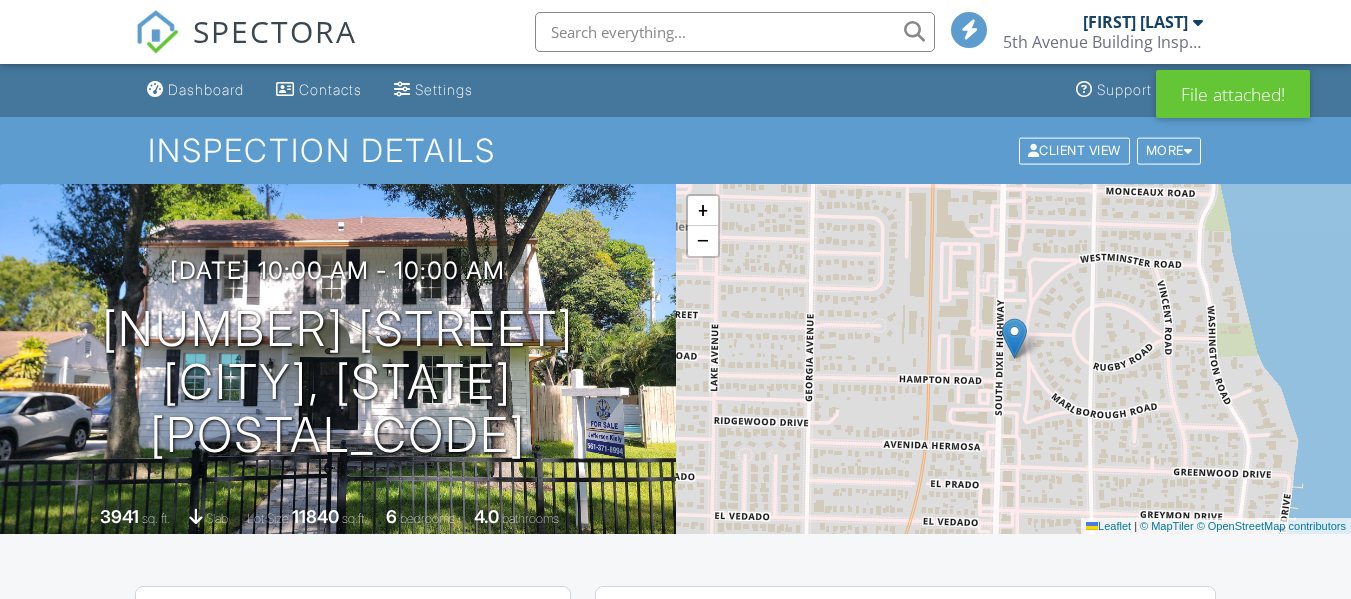 scroll, scrollTop: 767, scrollLeft: 0, axis: vertical 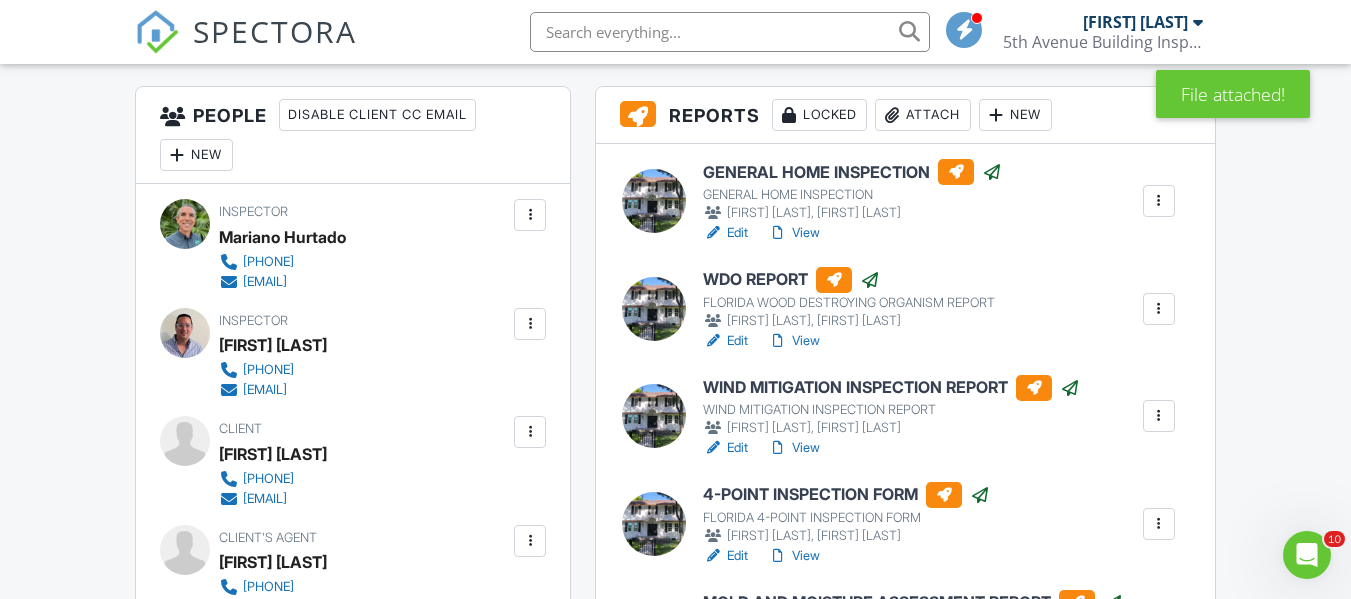 click on "WDO REPORT" at bounding box center (849, 280) 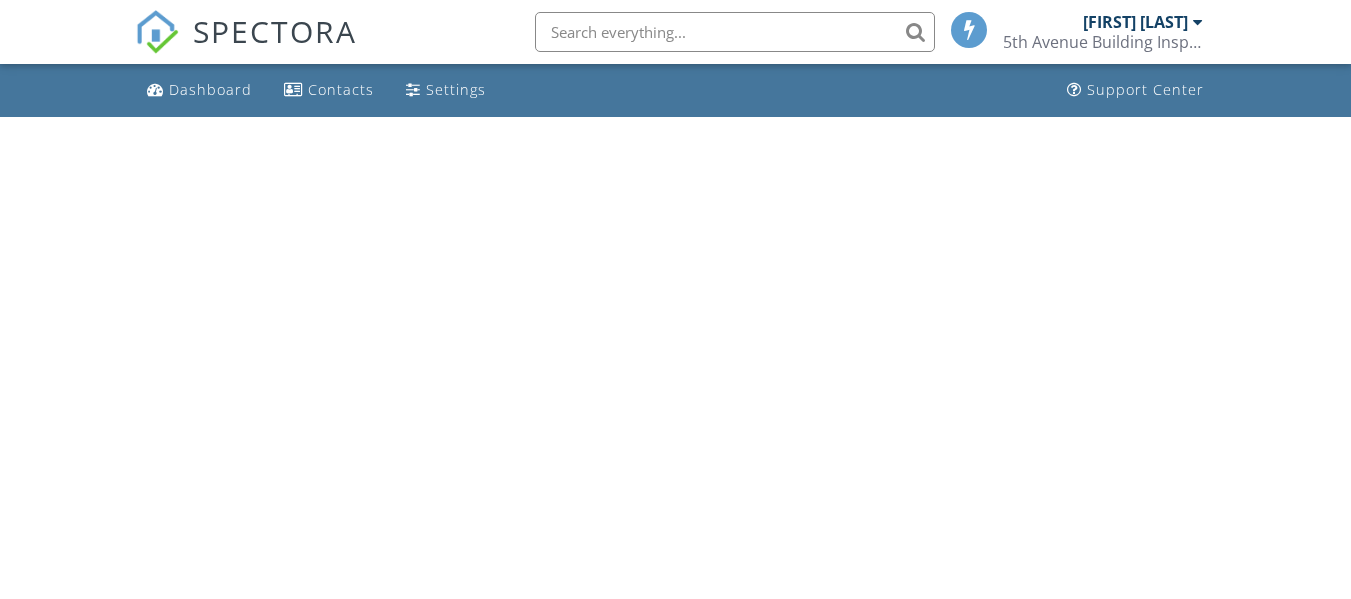 scroll, scrollTop: 0, scrollLeft: 0, axis: both 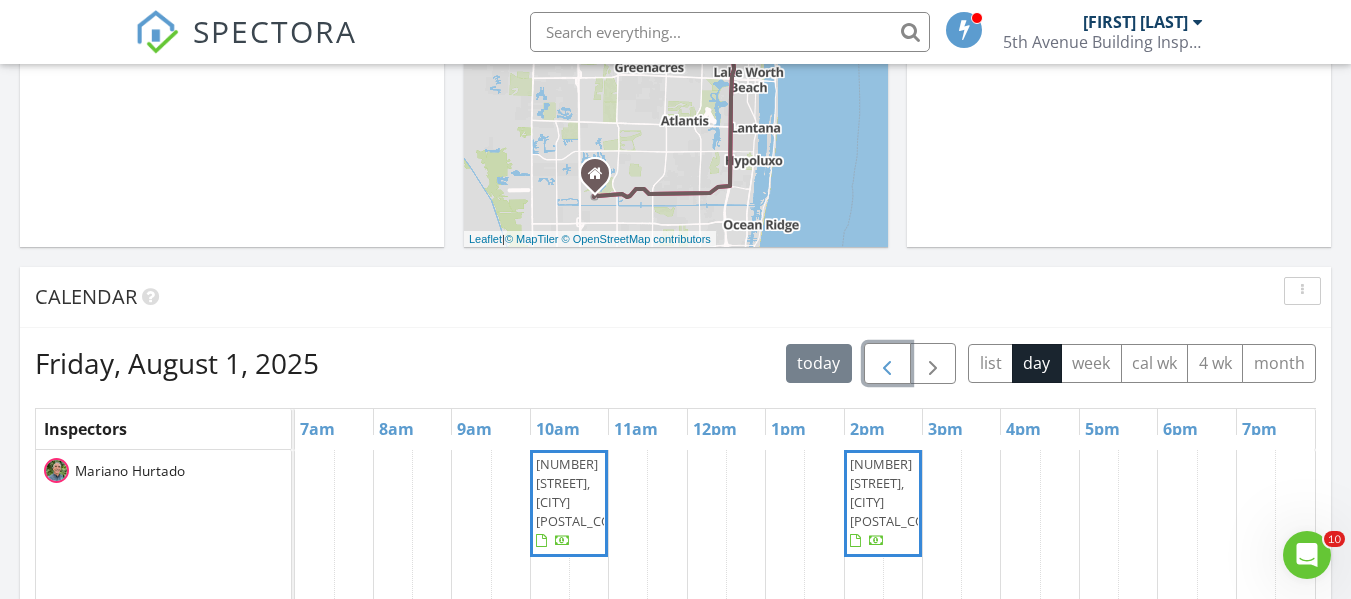 click at bounding box center (887, 364) 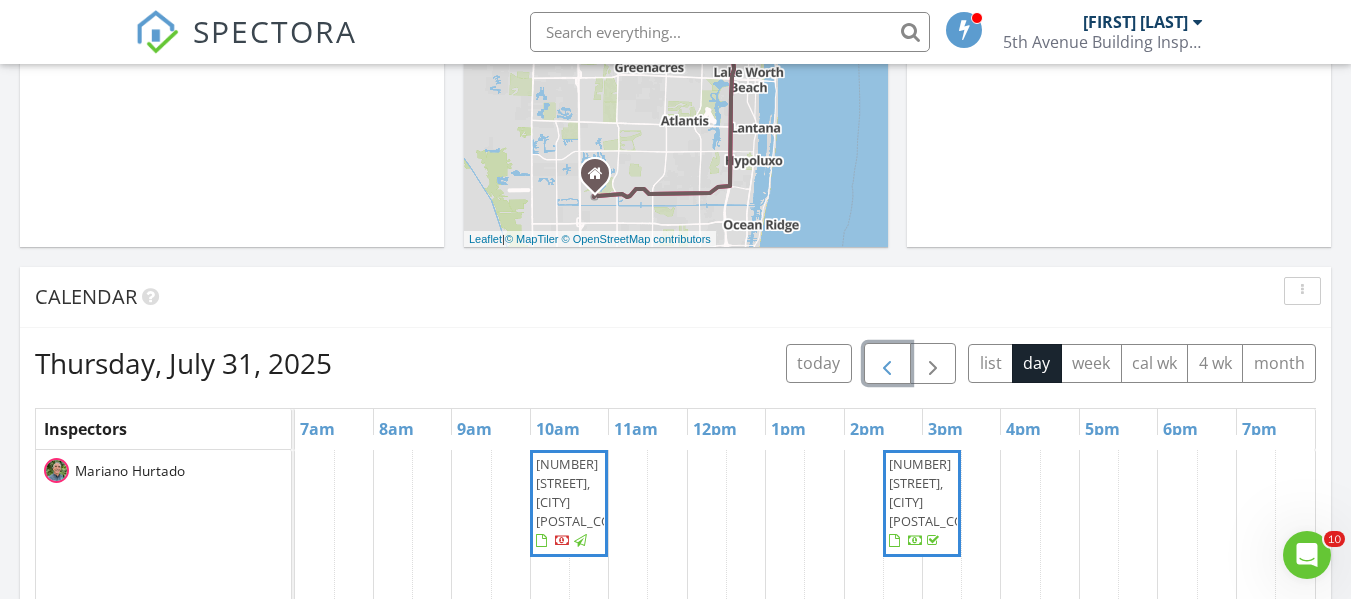 click on "[NUMBER] [STREET], [CITY] [POSTAL_CODE]" at bounding box center [583, 493] 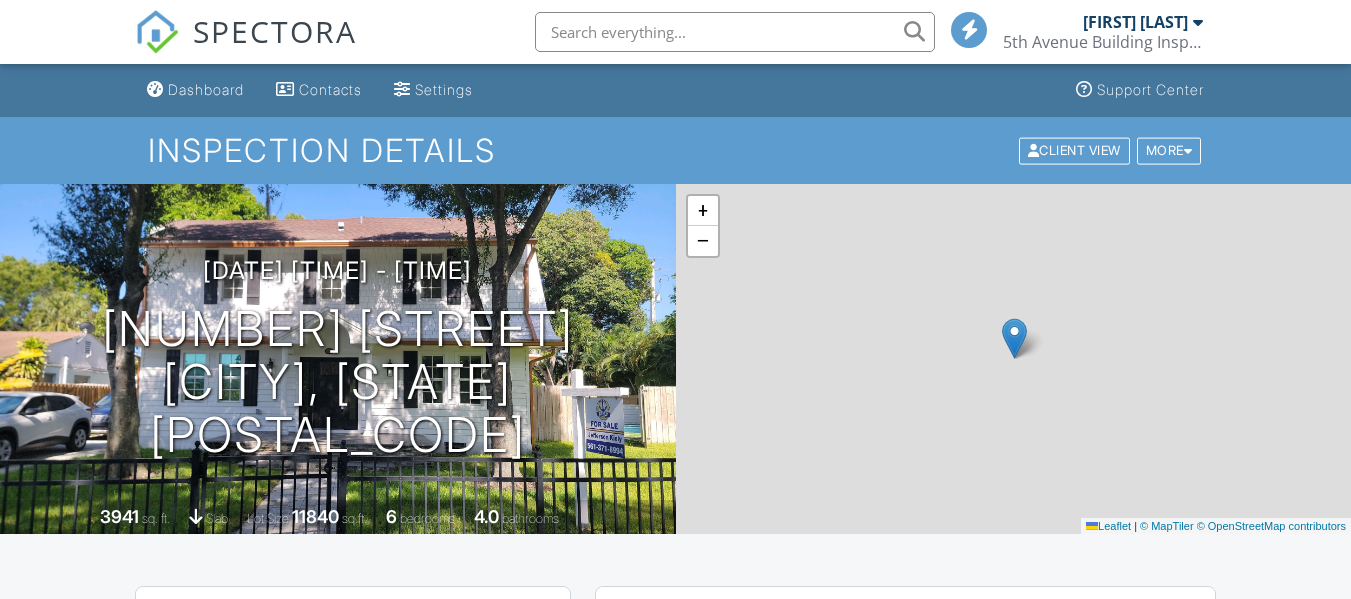 scroll, scrollTop: 0, scrollLeft: 0, axis: both 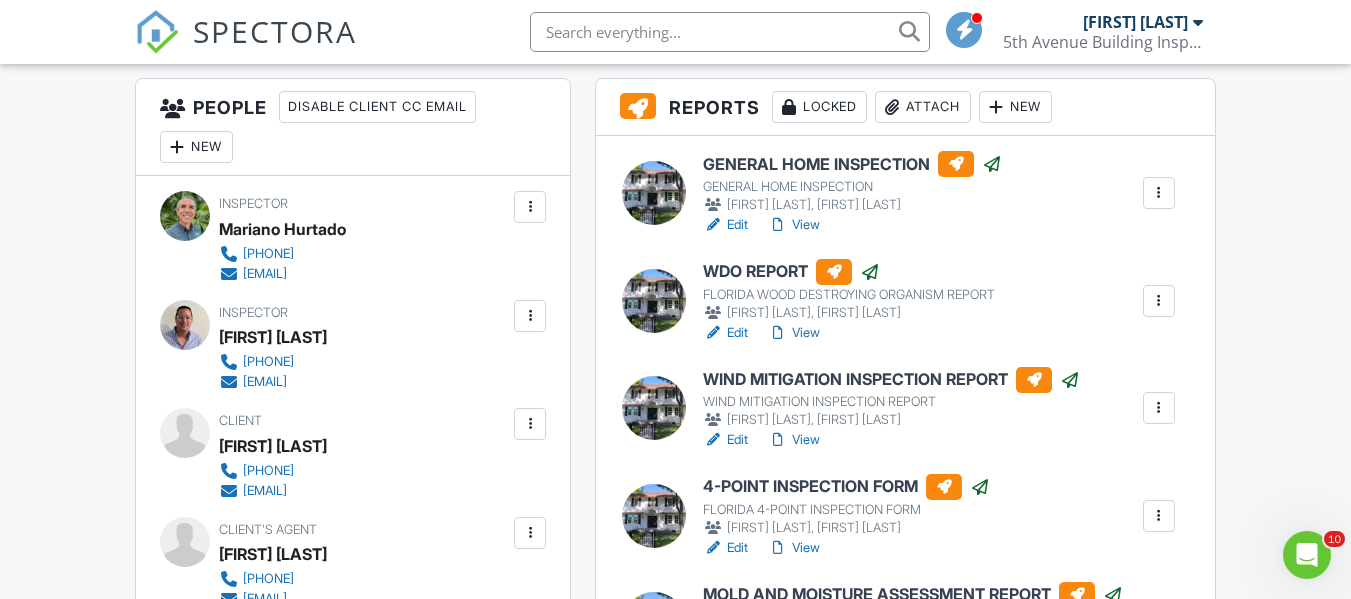 click on "WIND MITIGATION INSPECTION REPORT" at bounding box center [891, 380] 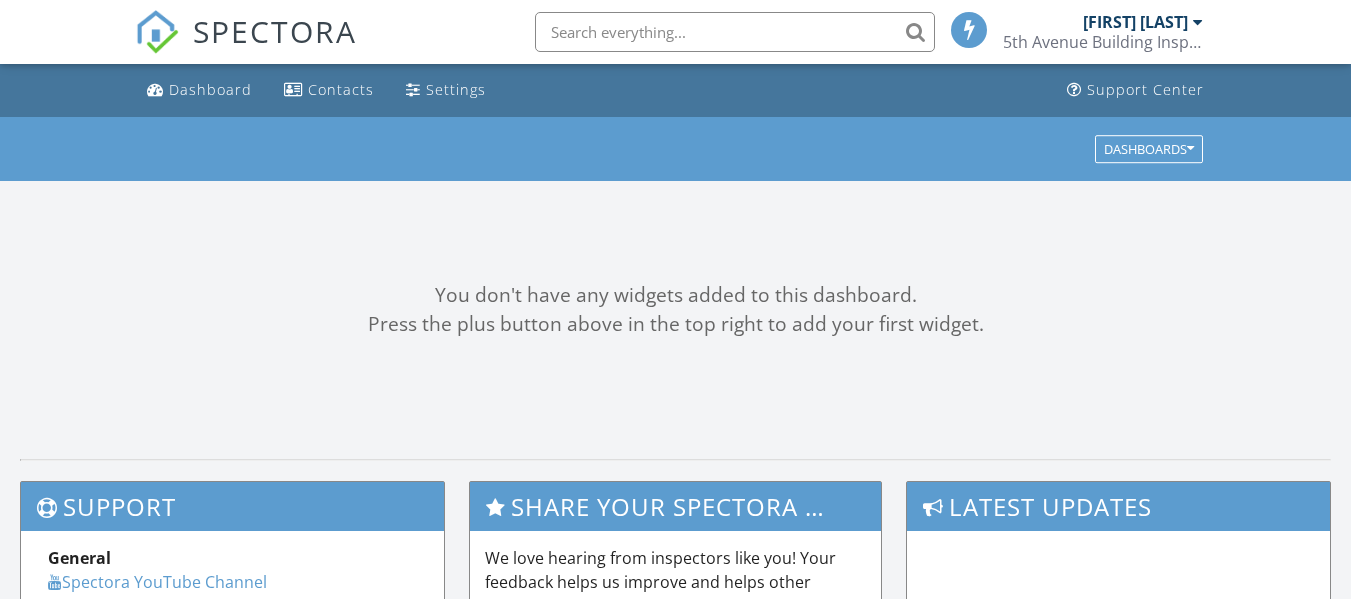scroll, scrollTop: 0, scrollLeft: 0, axis: both 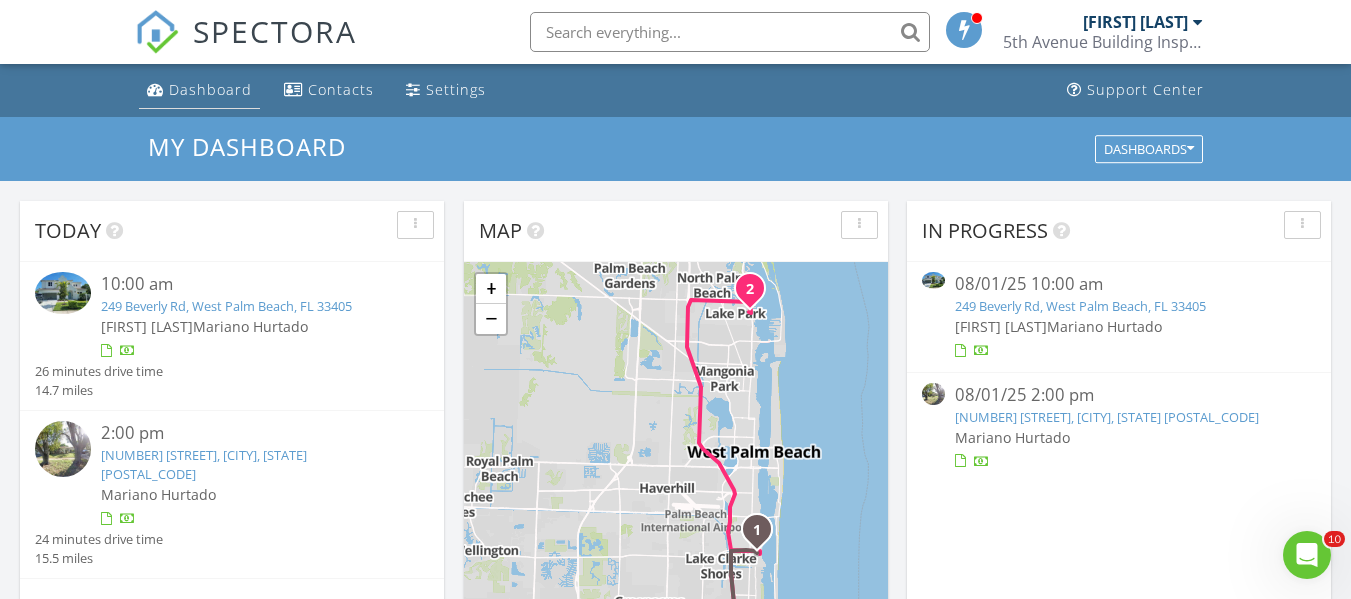 click on "Dashboard" at bounding box center (210, 89) 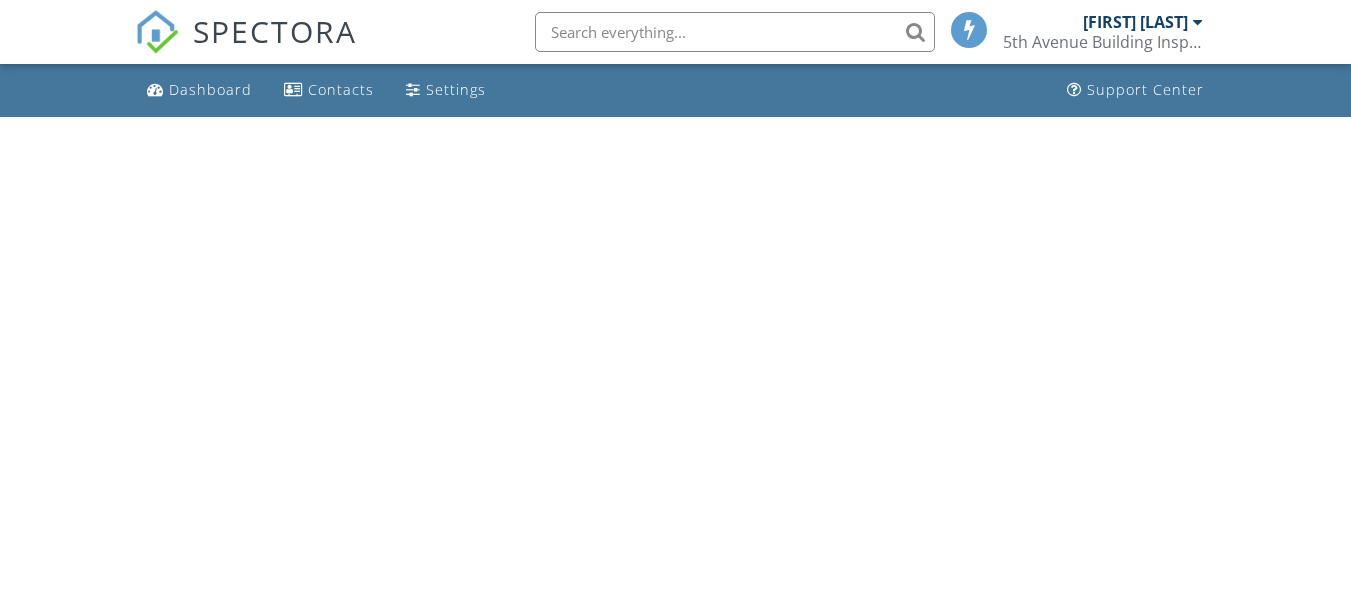 scroll, scrollTop: 0, scrollLeft: 0, axis: both 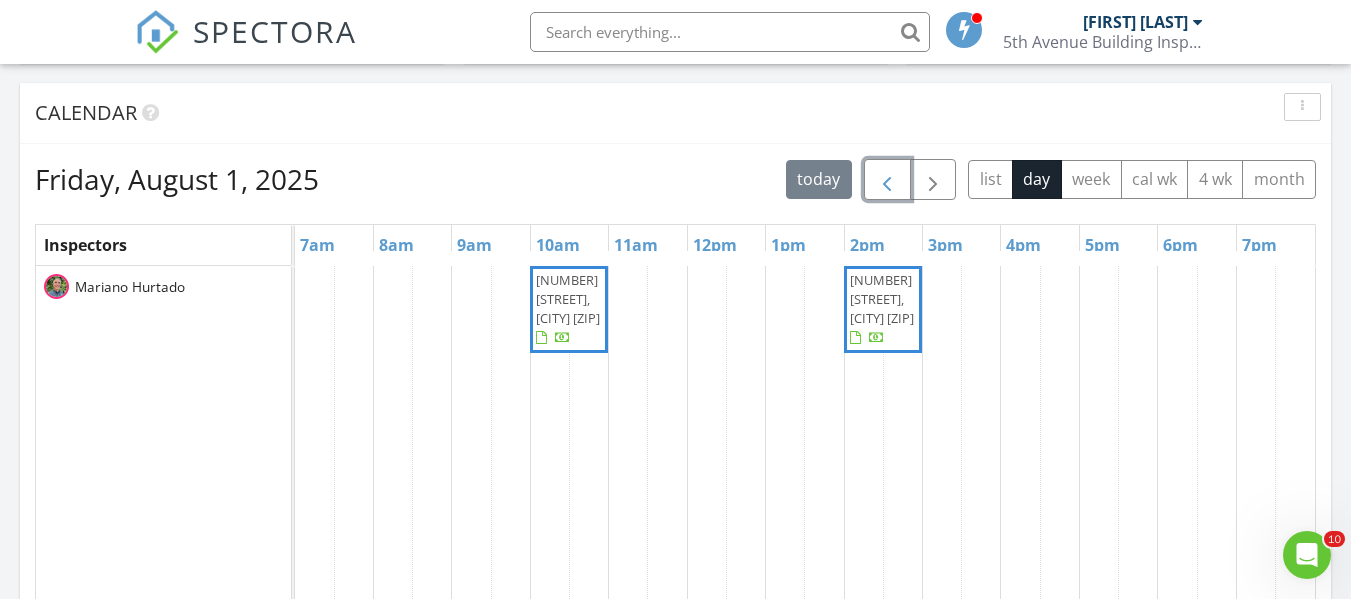 click at bounding box center (887, 180) 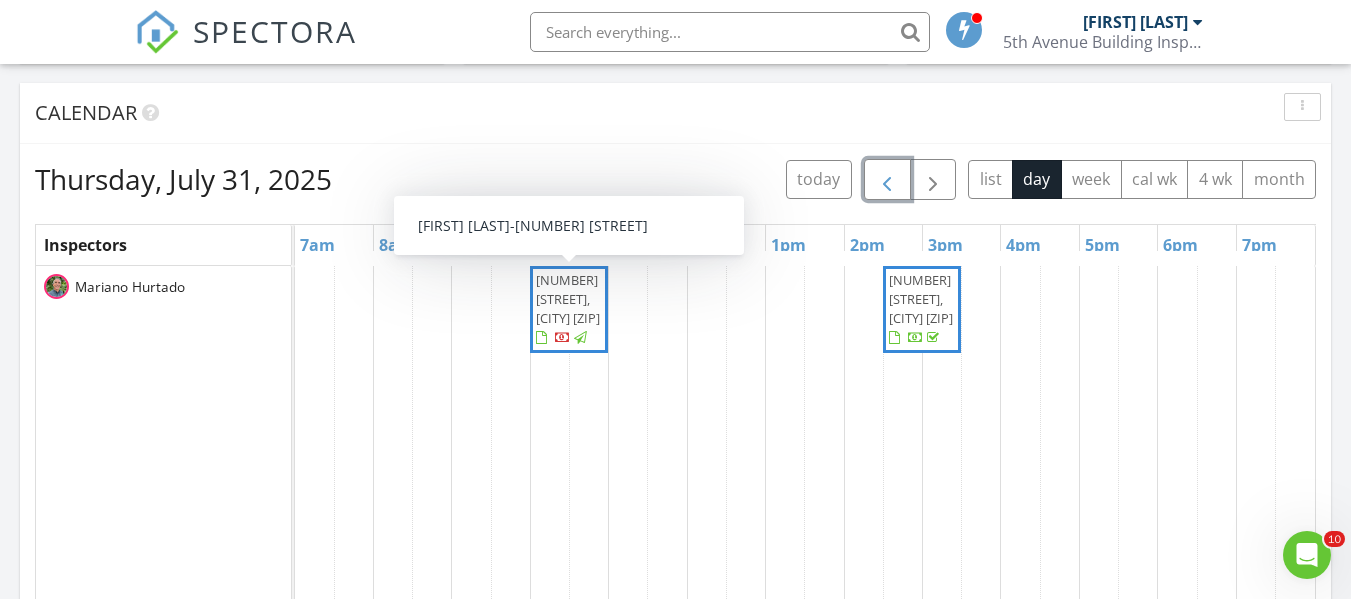 click on "[NUMBER] [STREET], [CITY] [POSTAL_CODE]" at bounding box center [568, 299] 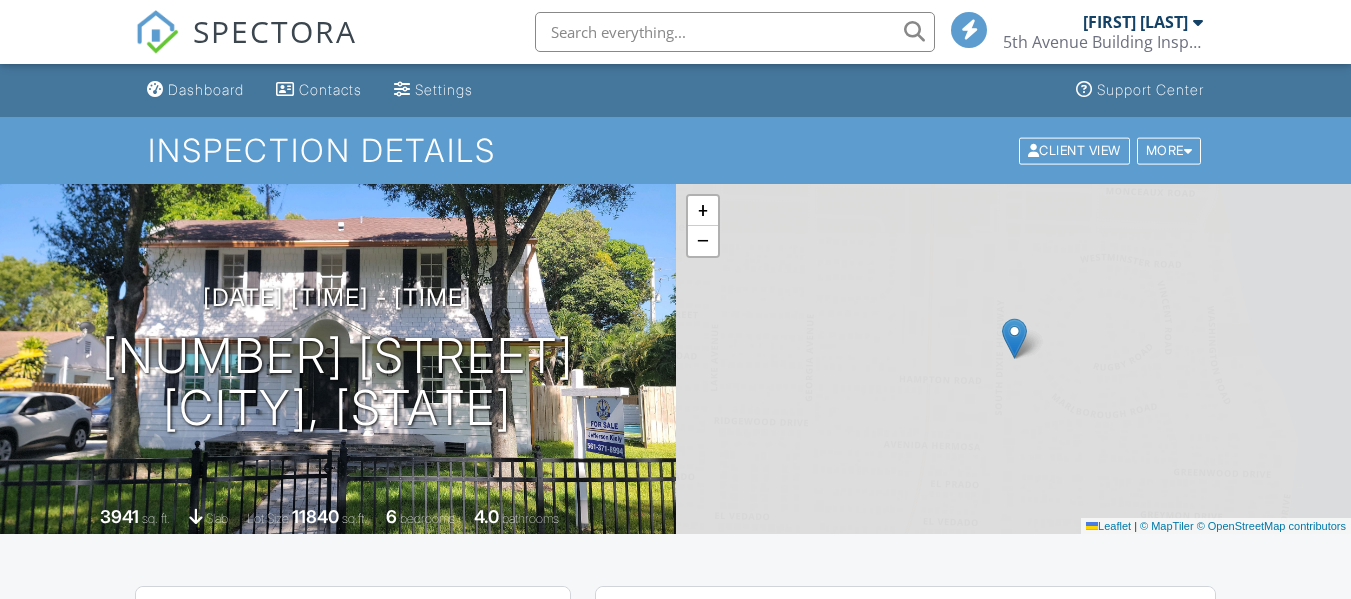 scroll, scrollTop: 0, scrollLeft: 0, axis: both 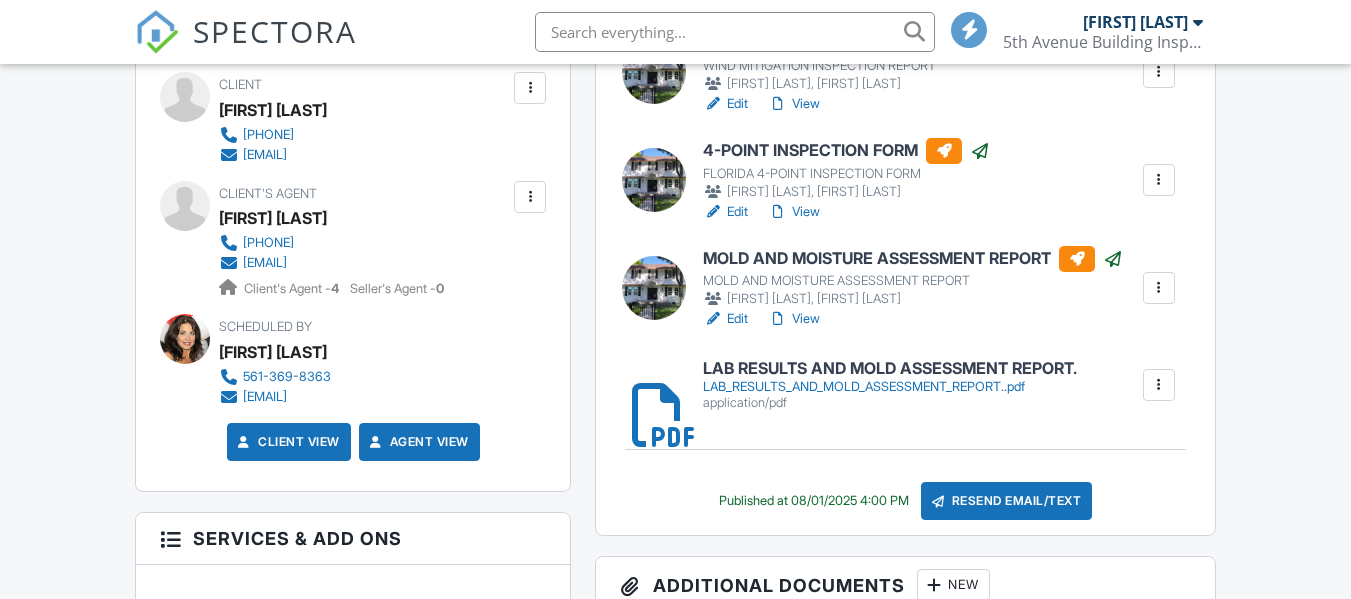 click on "Resend Email/Text" at bounding box center (1007, 501) 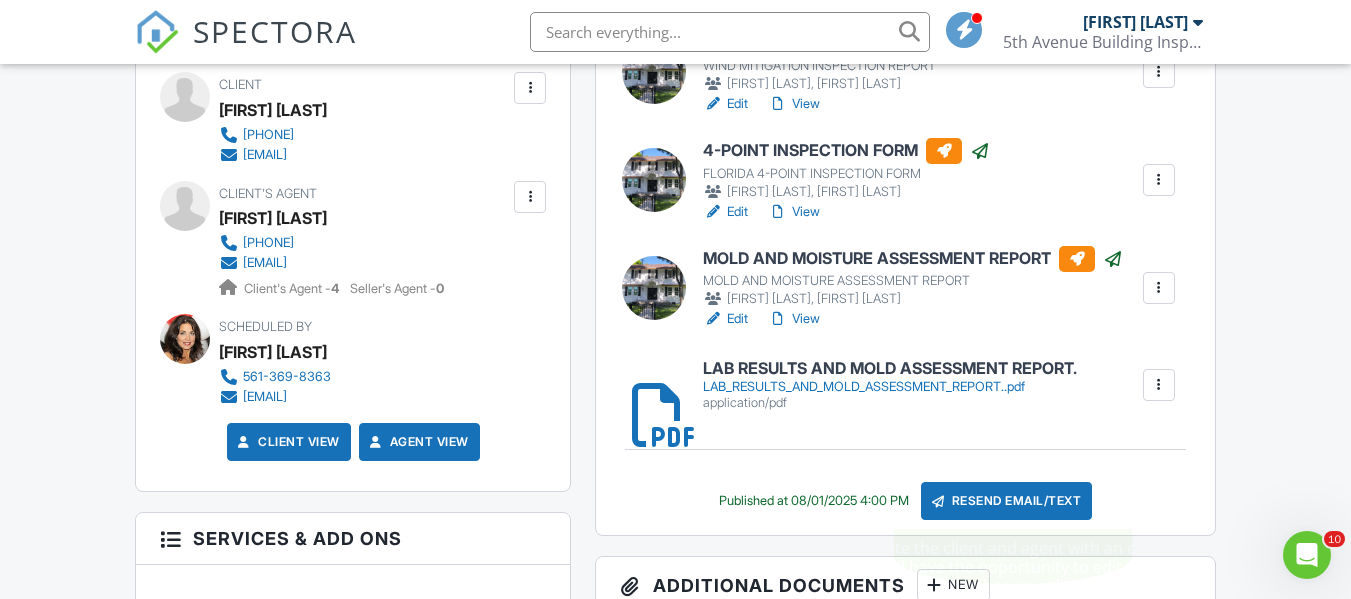scroll, scrollTop: 0, scrollLeft: 0, axis: both 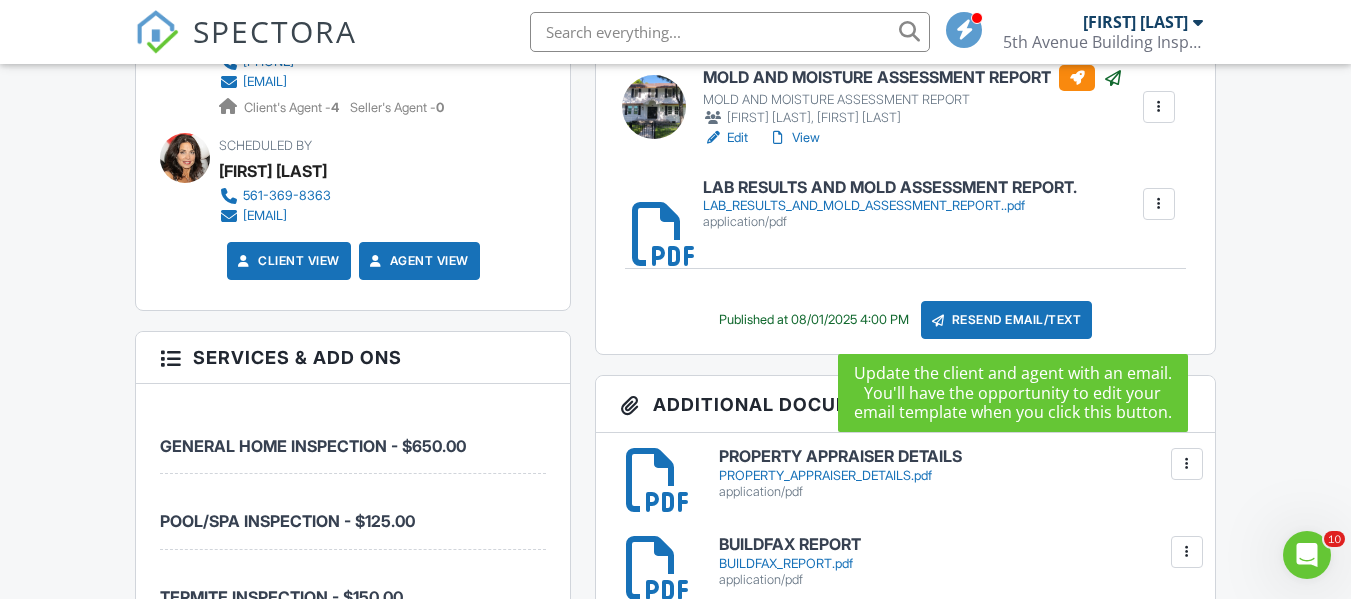 click on "Resend Email/Text" at bounding box center [1007, 320] 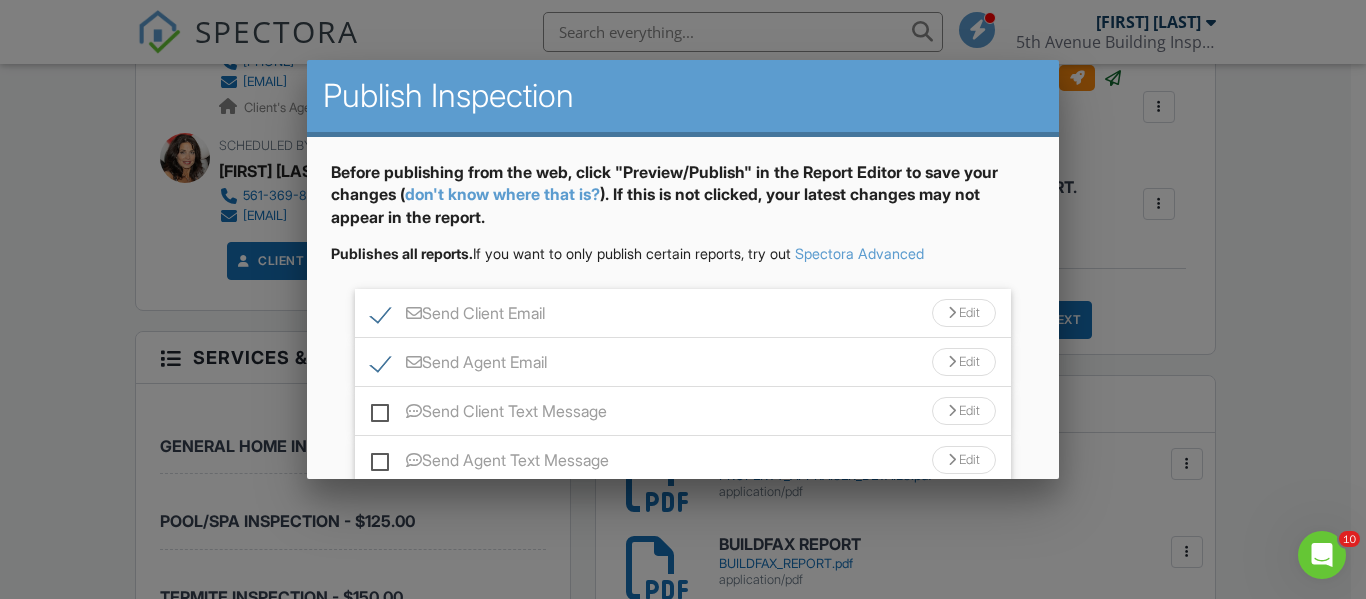 click on "Edit" at bounding box center (964, 313) 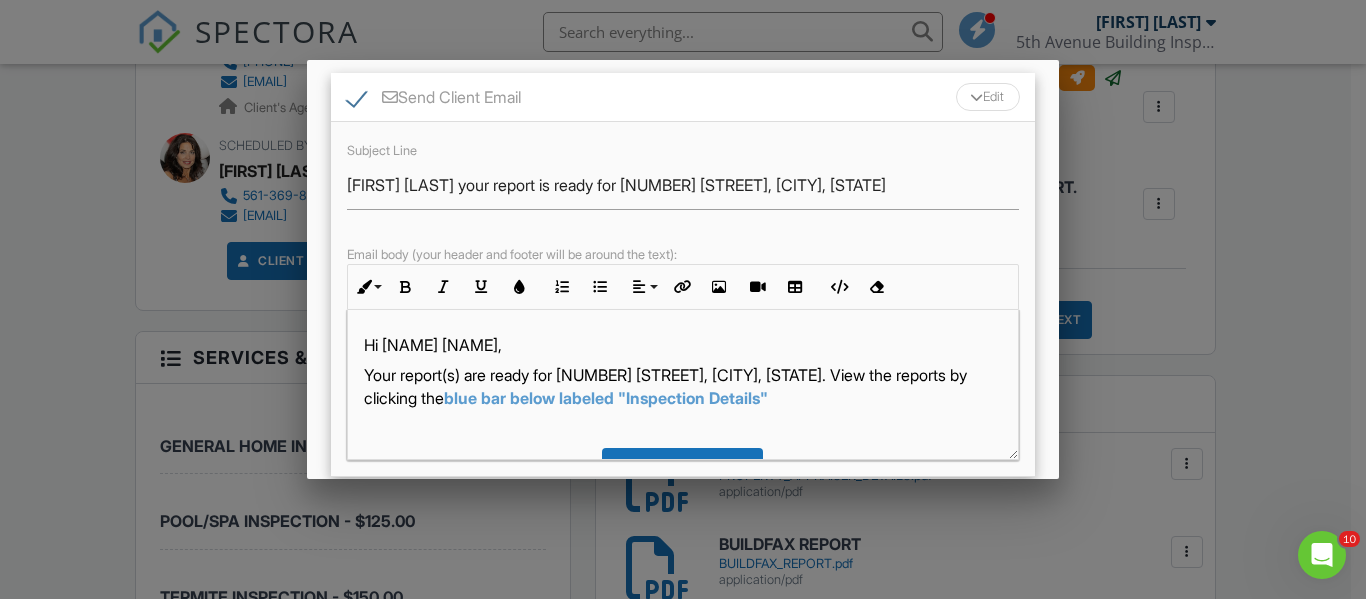 scroll, scrollTop: 263, scrollLeft: 0, axis: vertical 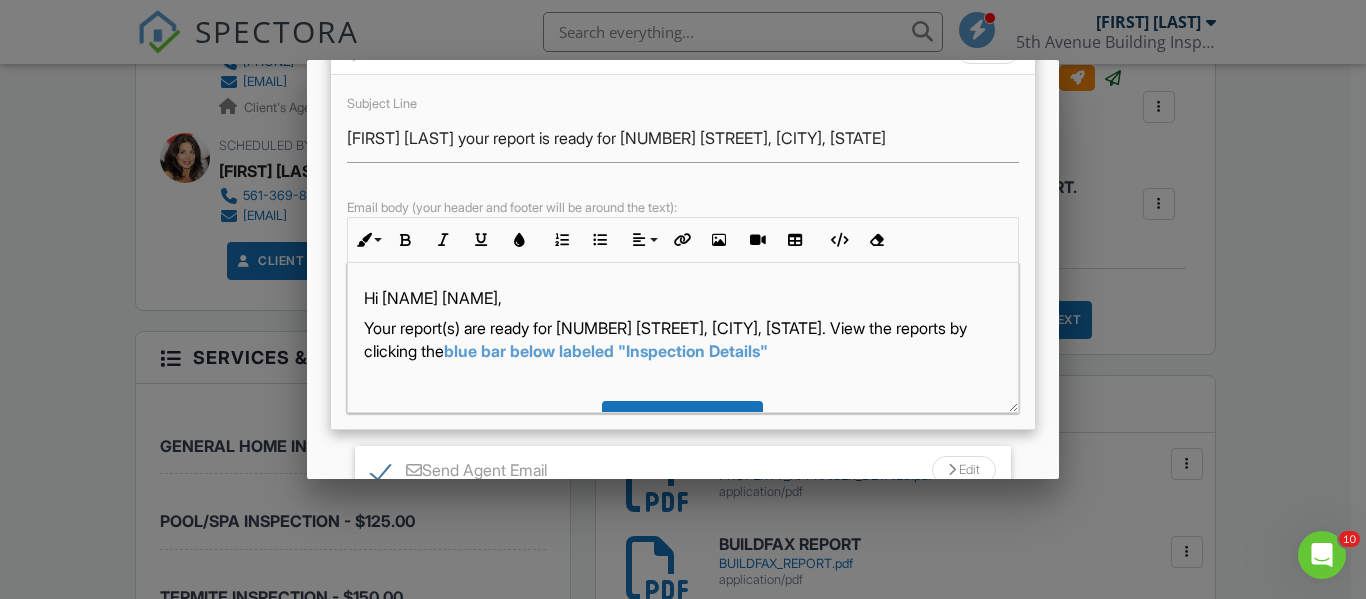 click on "Your report(s) are ready for 370 Marlborough Rd, West Palm Beach, FL 33405. View the reports by clicking the  blue bar below labeled "Inspection Details"" at bounding box center [682, 339] 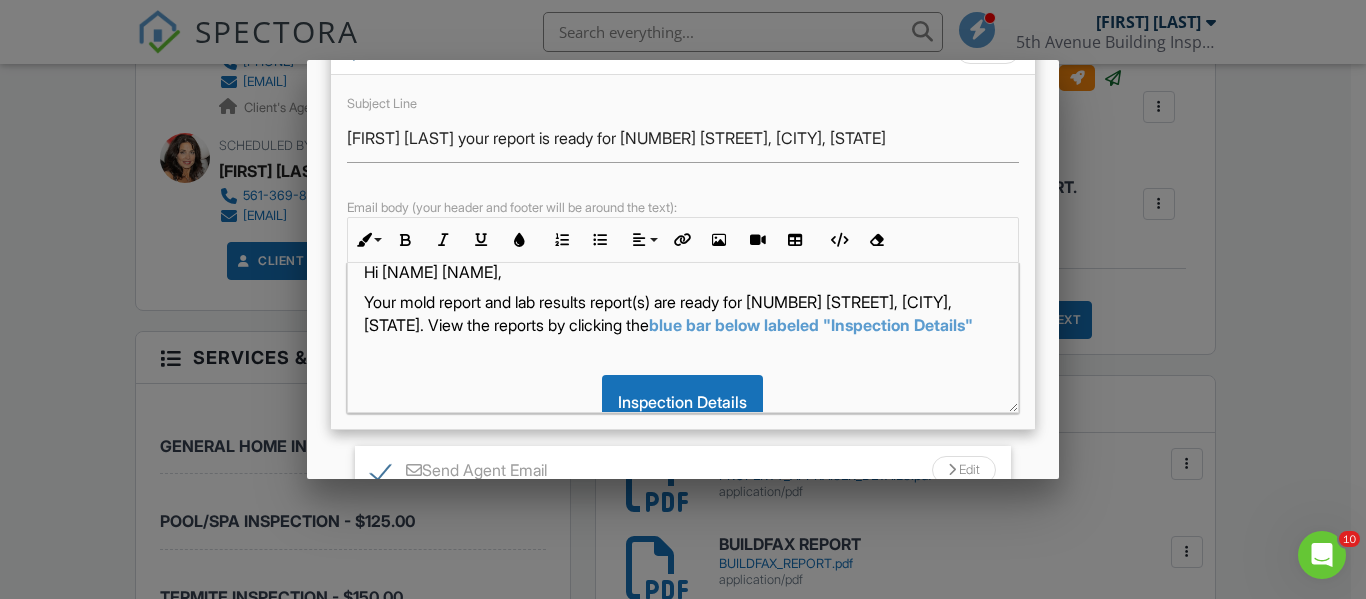 scroll, scrollTop: 4, scrollLeft: 0, axis: vertical 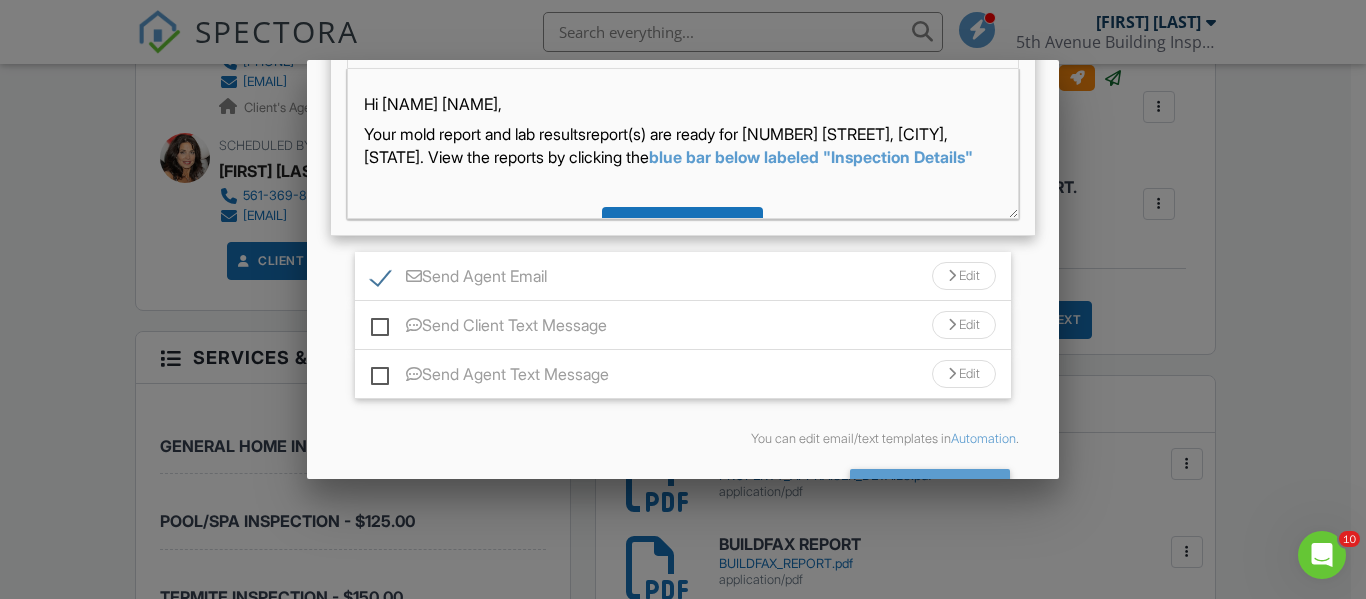 click on "Edit" at bounding box center [964, 276] 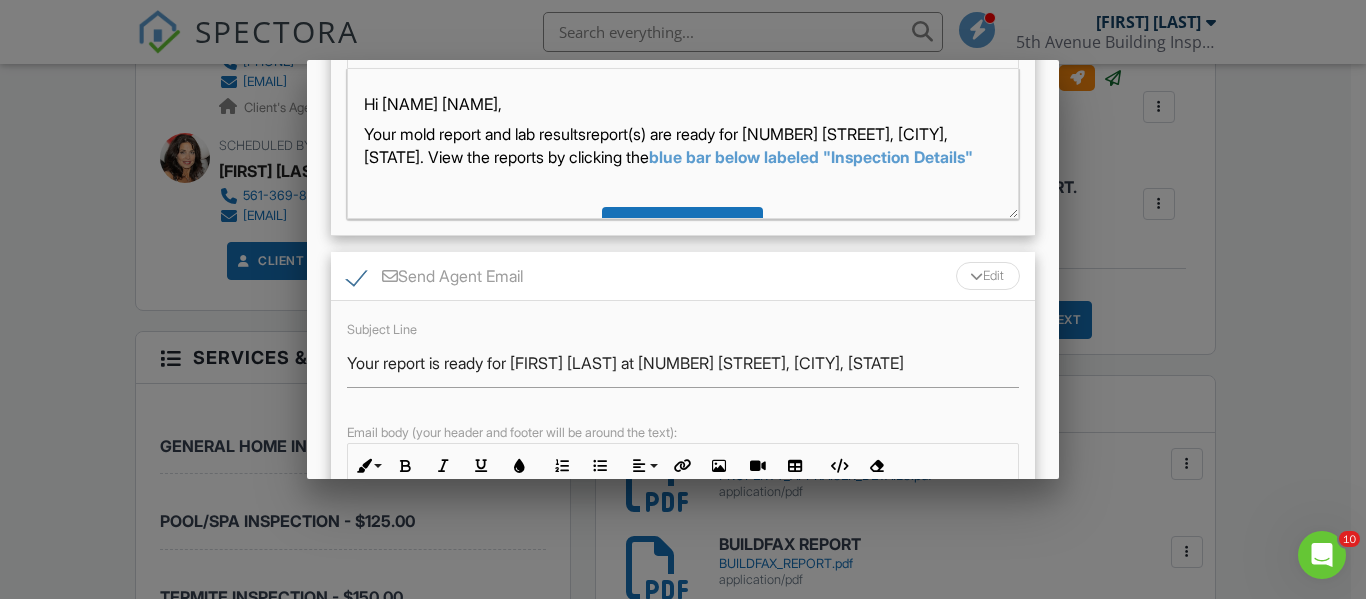 scroll, scrollTop: 823, scrollLeft: 0, axis: vertical 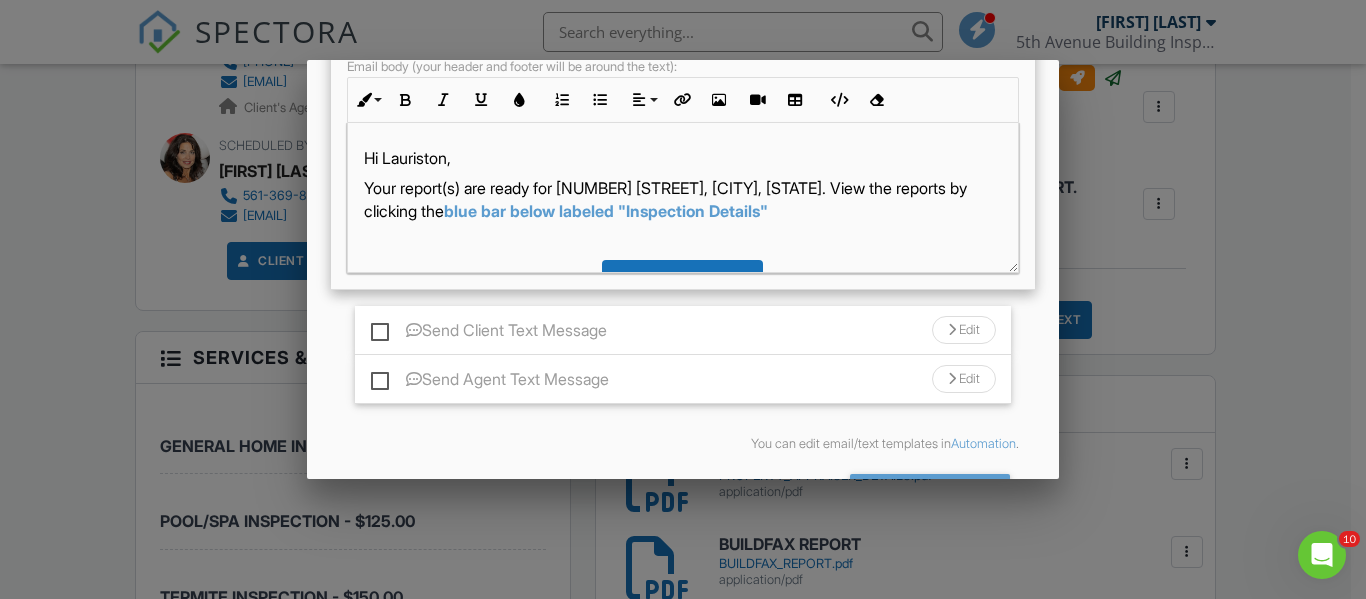 click on "Your report(s) are ready for 370 Marlborough Rd, West Palm Beach, FL 33405. View the reports by clicking the  blue bar below labeled "Inspection Details"" at bounding box center (682, 199) 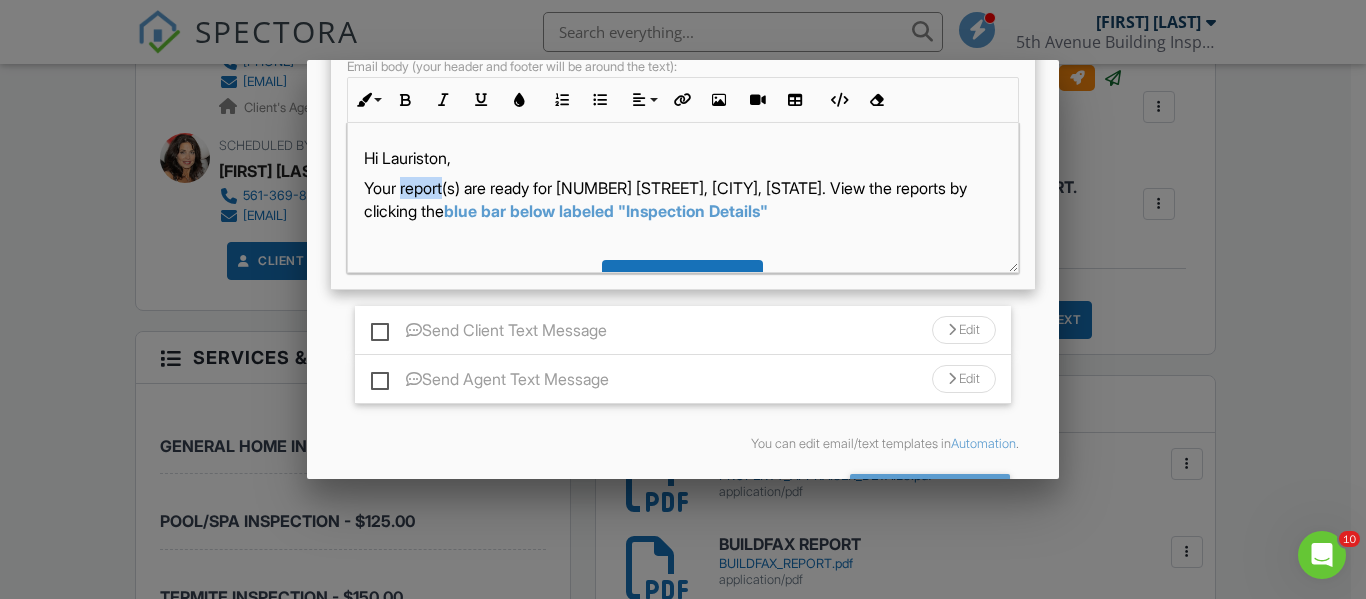 click on "Your report(s) are ready for 370 Marlborough Rd, West Palm Beach, FL 33405. View the reports by clicking the  blue bar below labeled "Inspection Details"" at bounding box center (682, 199) 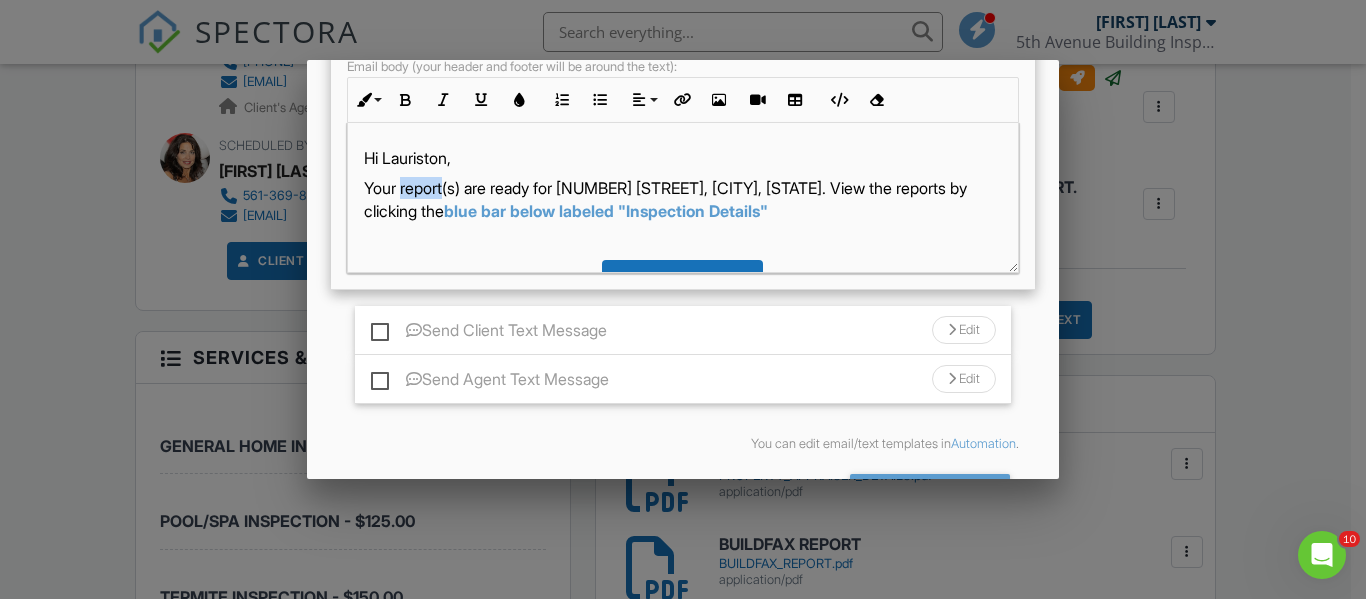 click on "Your report(s) are ready for 370 Marlborough Rd, West Palm Beach, FL 33405. View the reports by clicking the  blue bar below labeled "Inspection Details"" at bounding box center (682, 199) 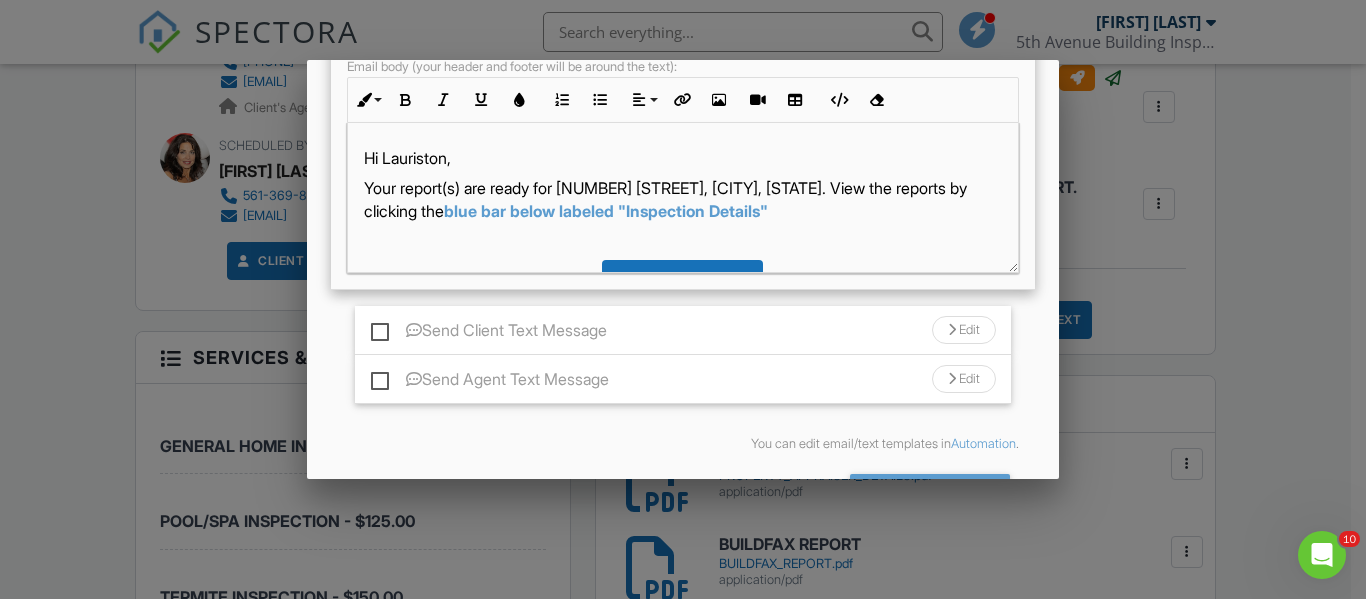 type 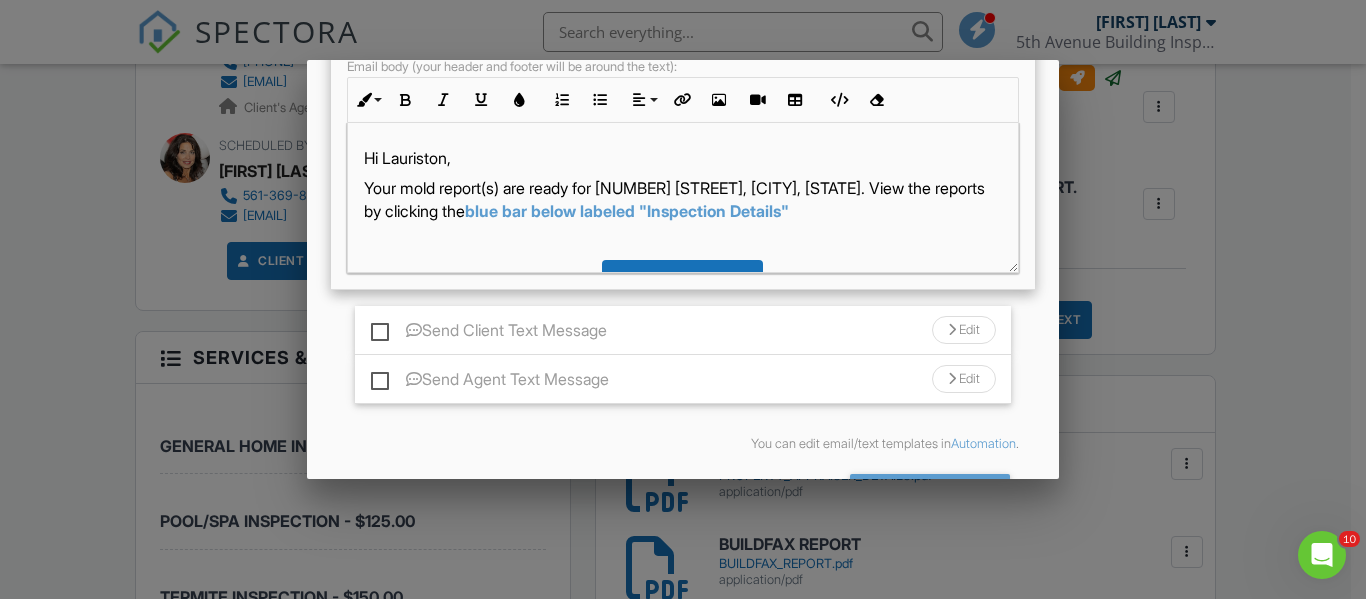 click on "Your mold report(s) are ready for 370 Marlborough Rd, West Palm Beach, FL 33405. View the reports by clicking the  blue bar below labeled "Inspection Details"" at bounding box center [682, 199] 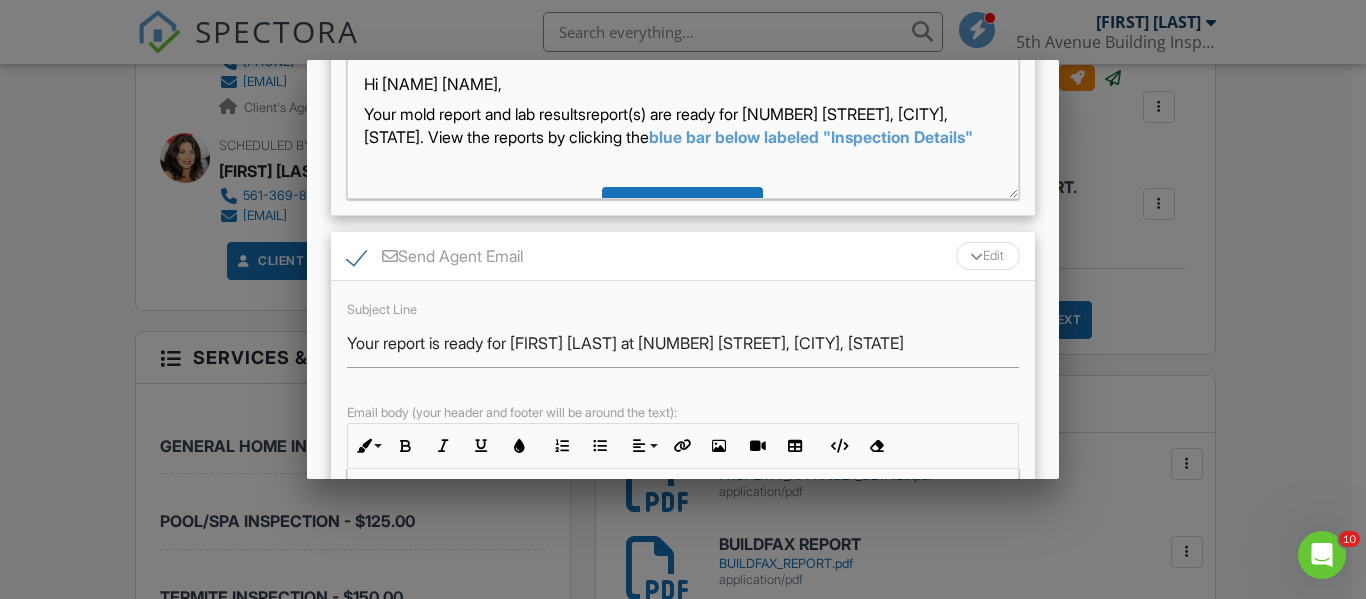 scroll, scrollTop: 457, scrollLeft: 0, axis: vertical 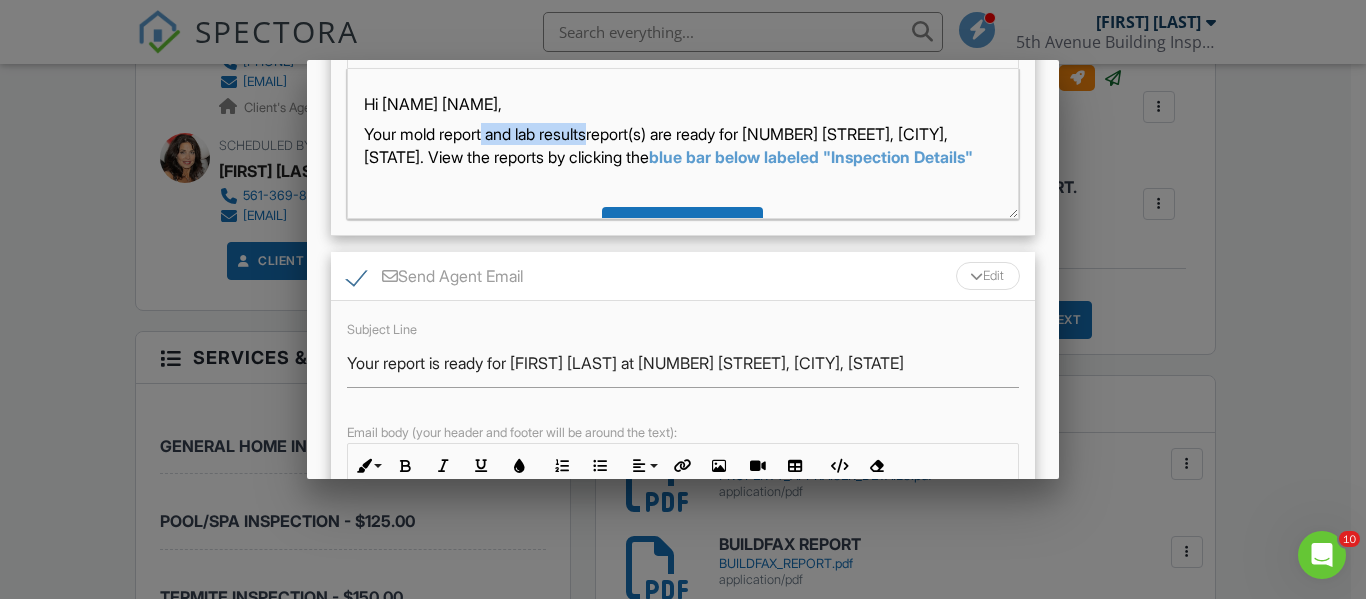 drag, startPoint x: 602, startPoint y: 135, endPoint x: 492, endPoint y: 141, distance: 110.16351 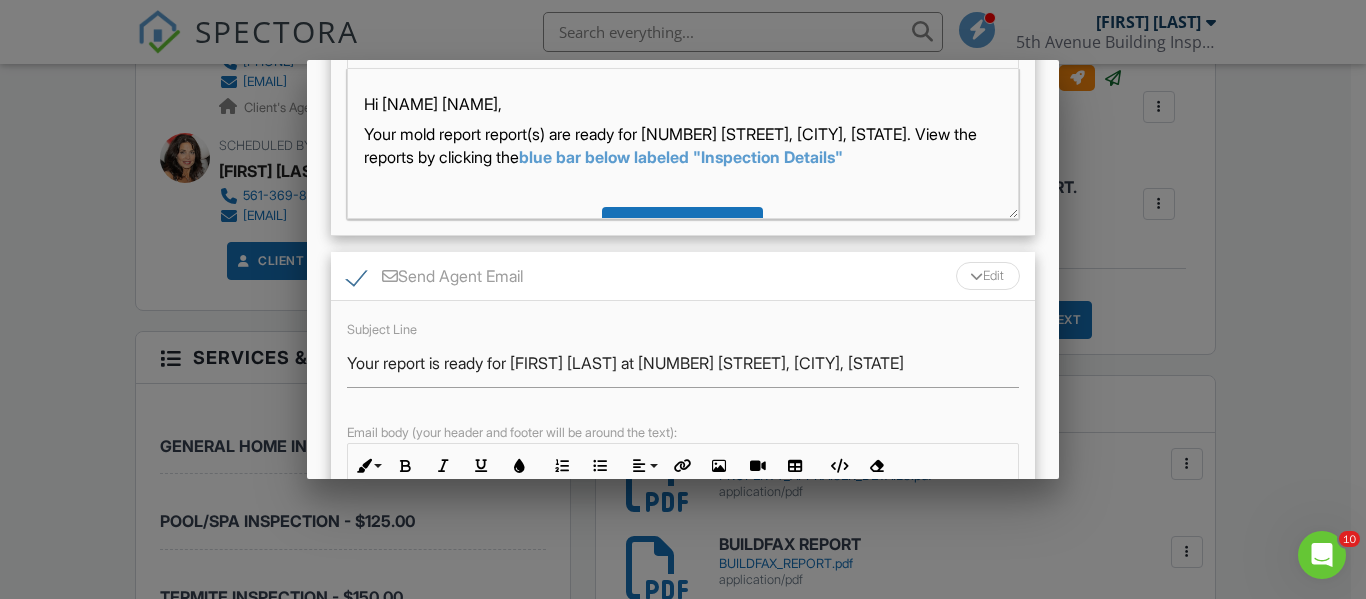 click on "Your mold report report(s) are ready for 370 Marlborough Rd, West Palm Beach, FL 33405. View the reports by clicking the  blue bar below labeled "Inspection Details"" at bounding box center (682, 145) 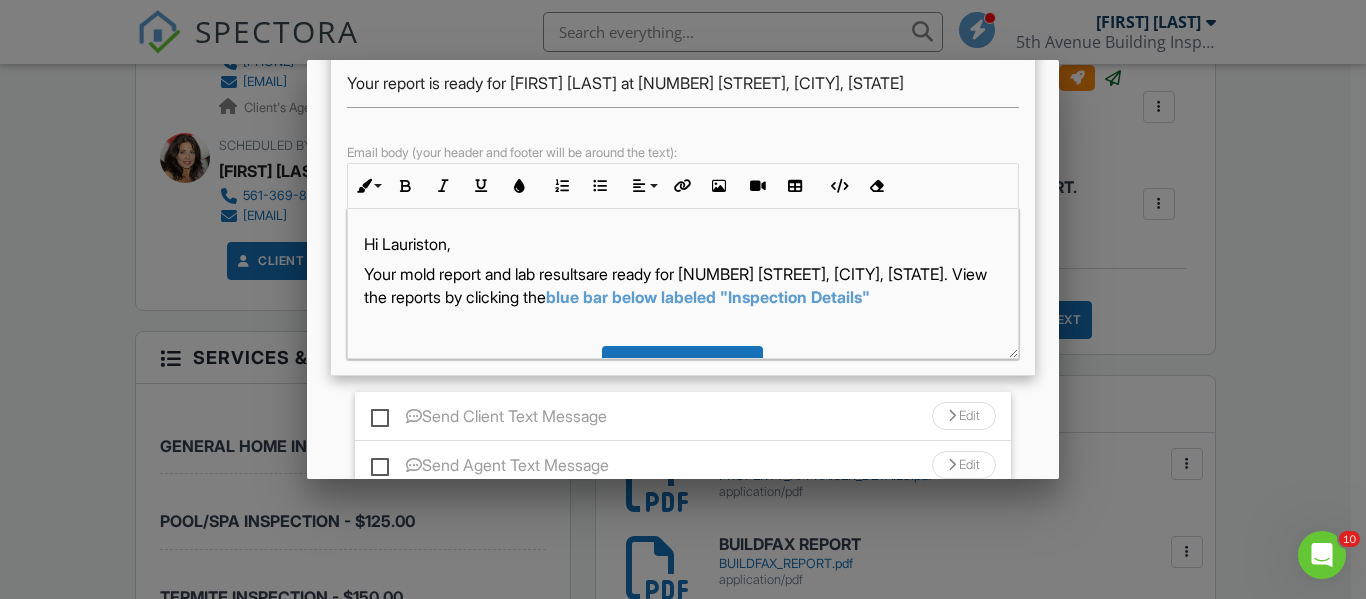 scroll, scrollTop: 892, scrollLeft: 0, axis: vertical 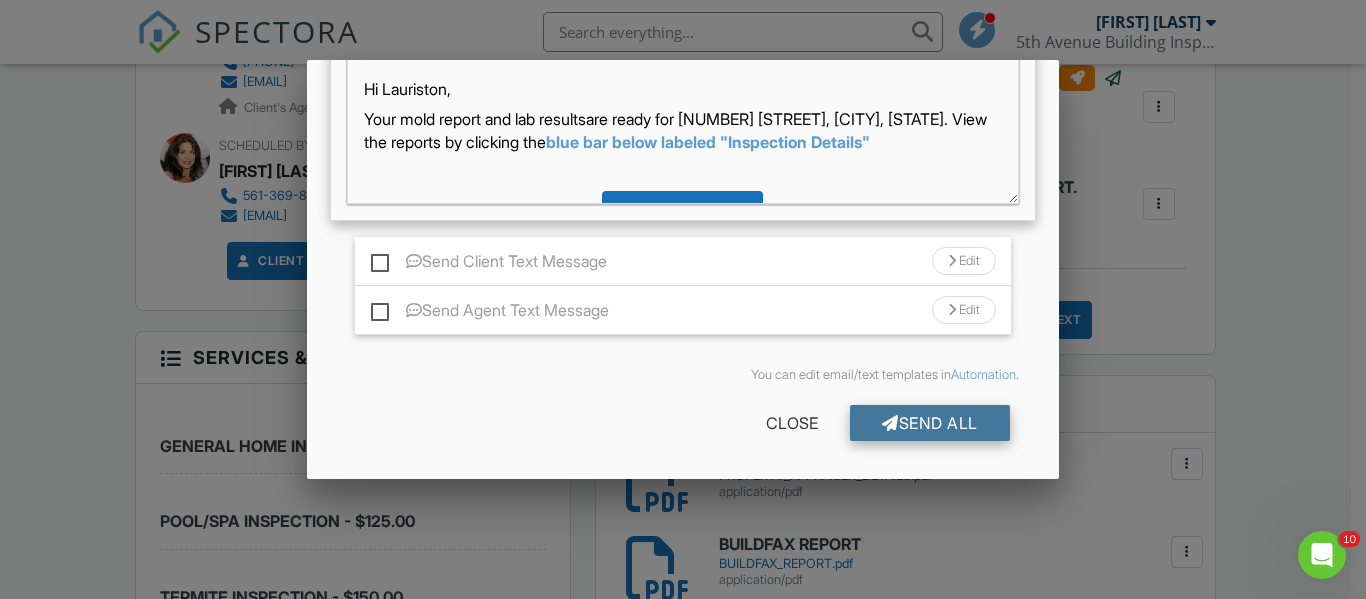 click on "Send All" at bounding box center (930, 423) 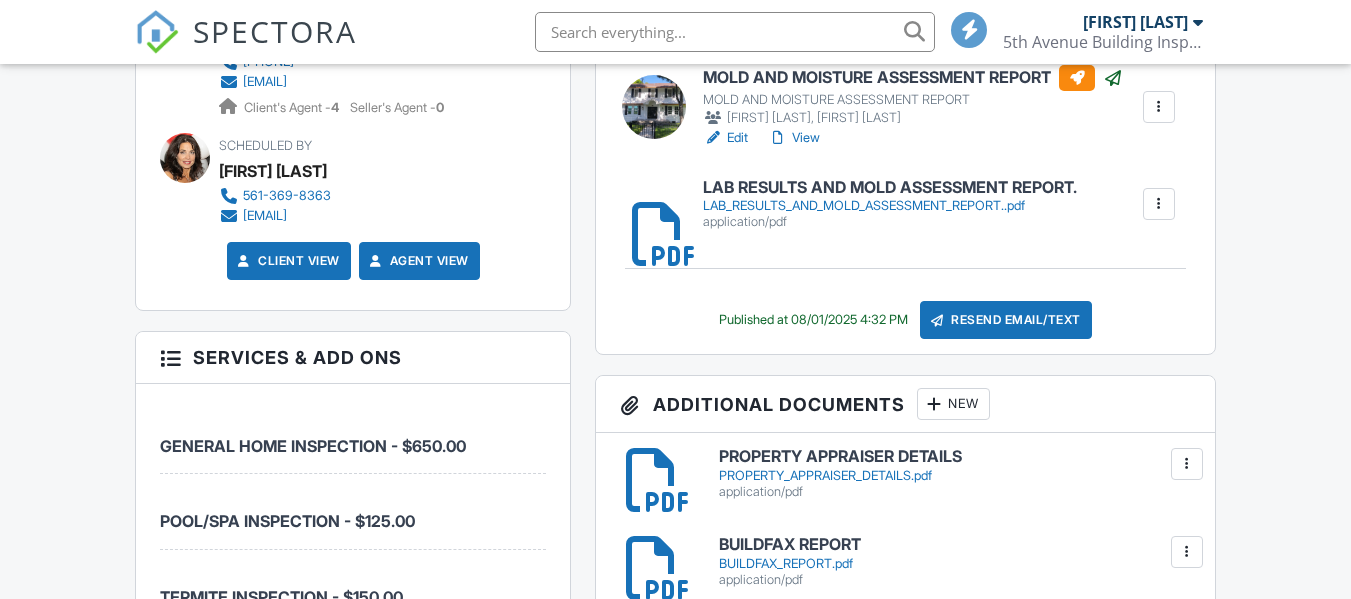 scroll, scrollTop: 1025, scrollLeft: 0, axis: vertical 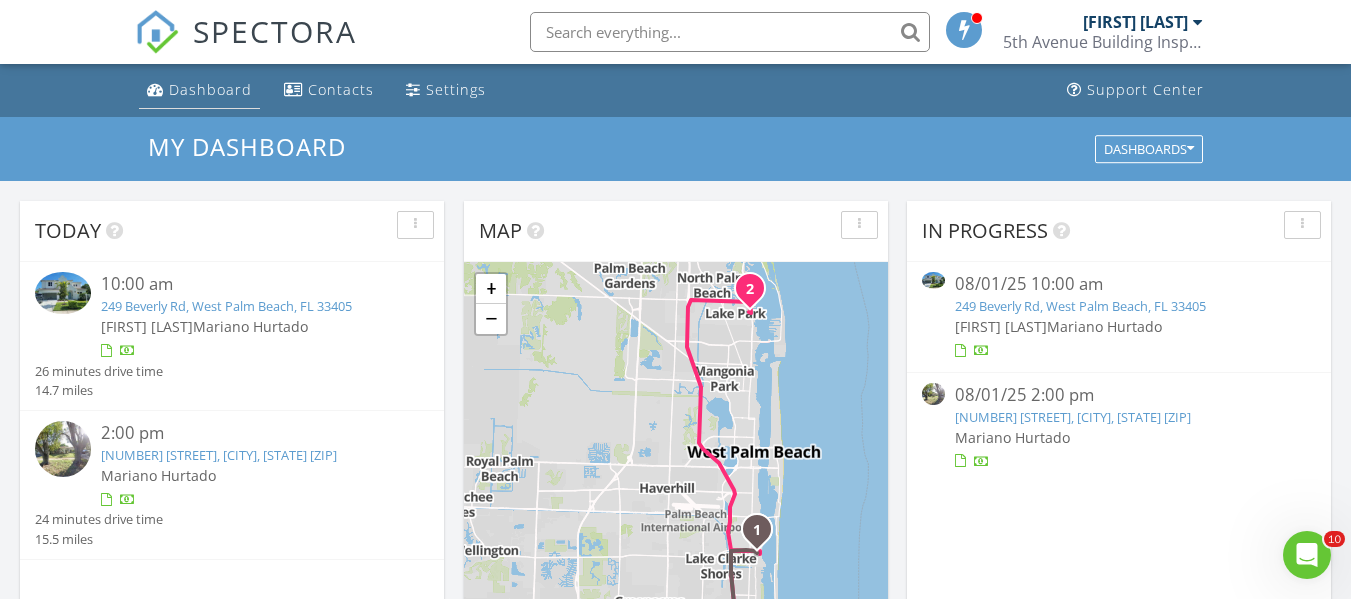 click on "Dashboard" at bounding box center (210, 89) 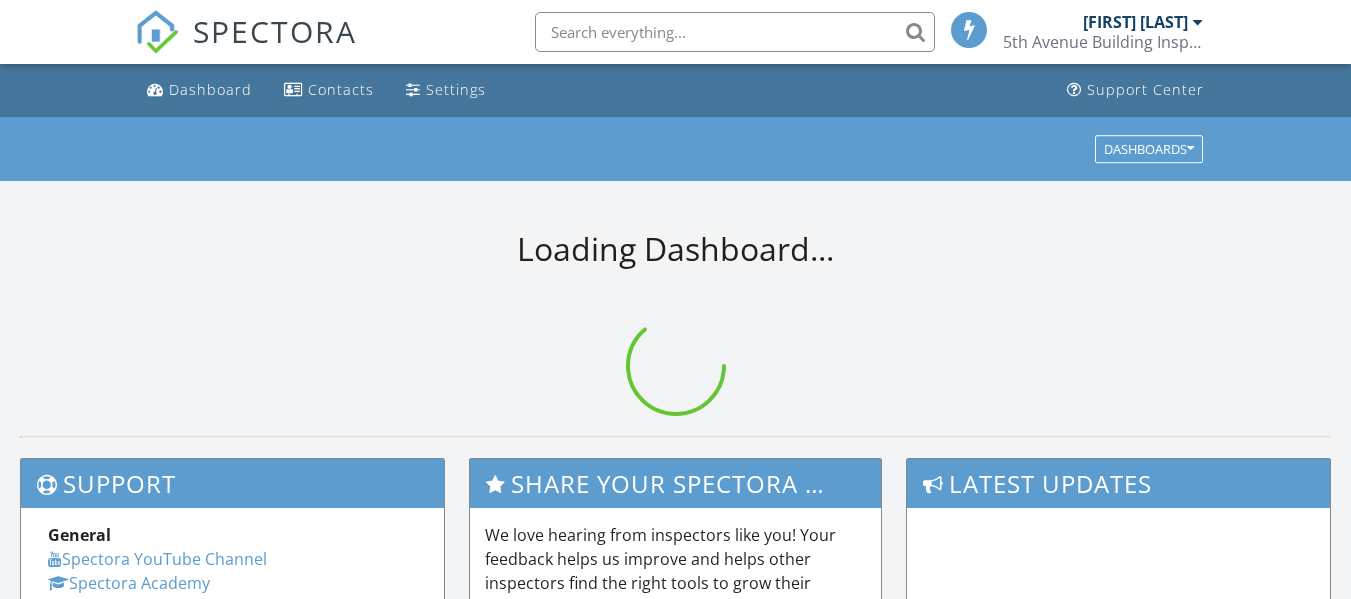 scroll, scrollTop: 0, scrollLeft: 0, axis: both 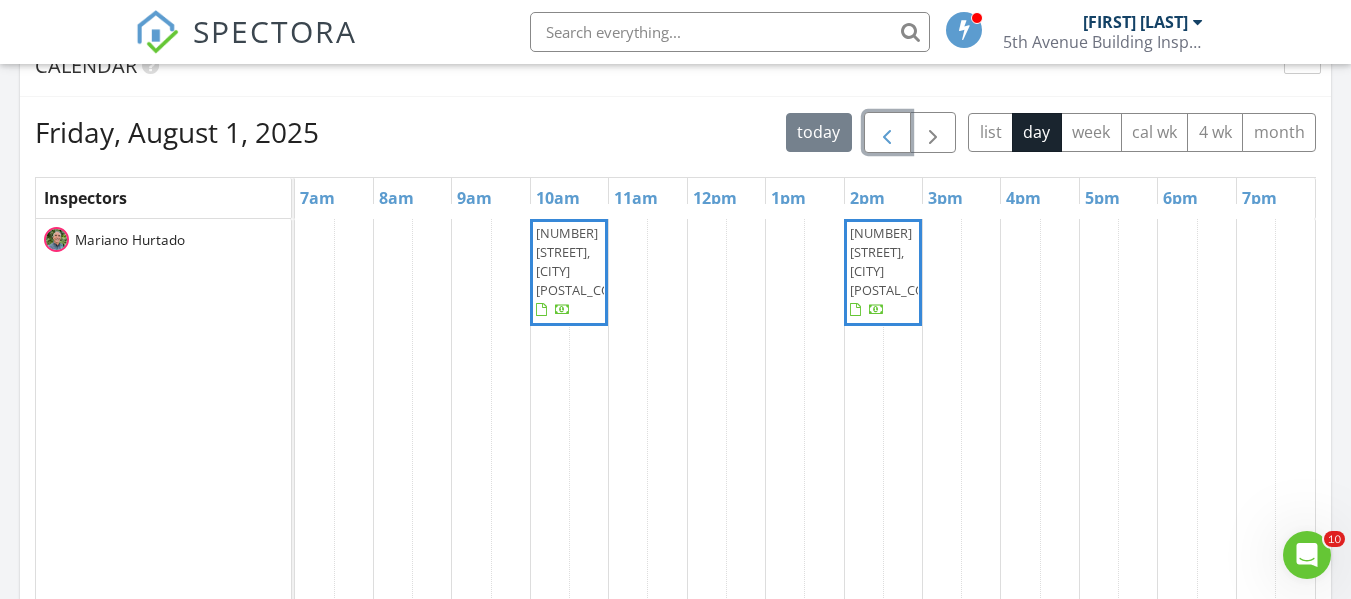 click at bounding box center (887, 133) 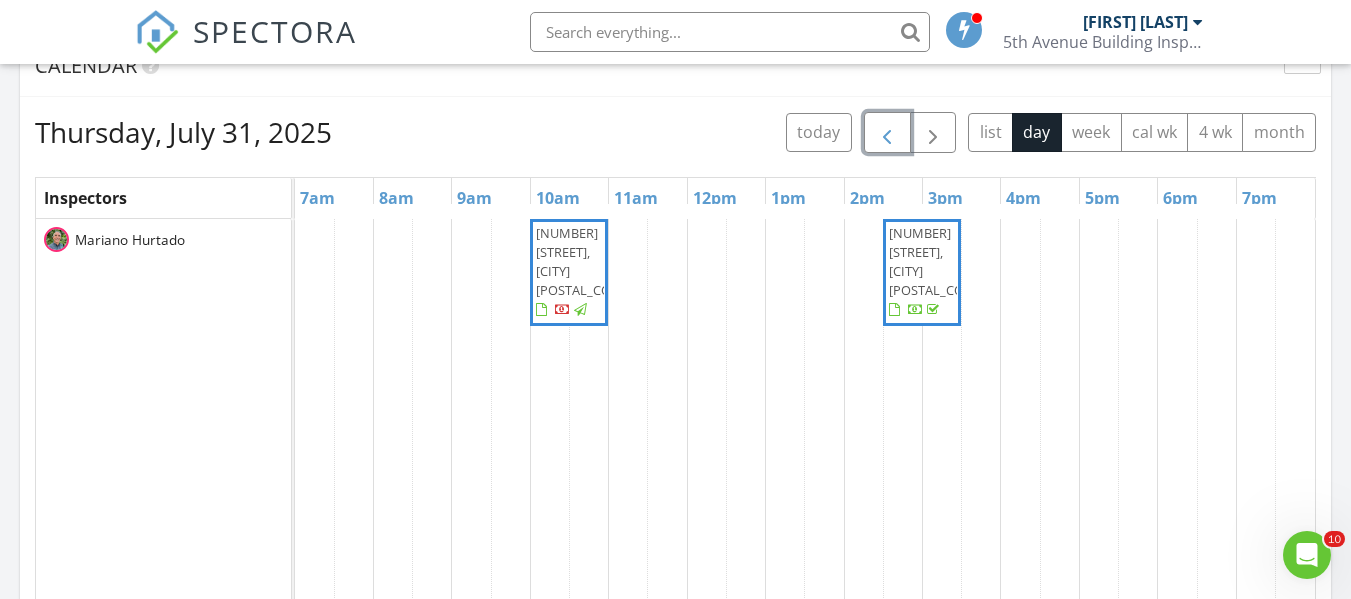 click at bounding box center [887, 133] 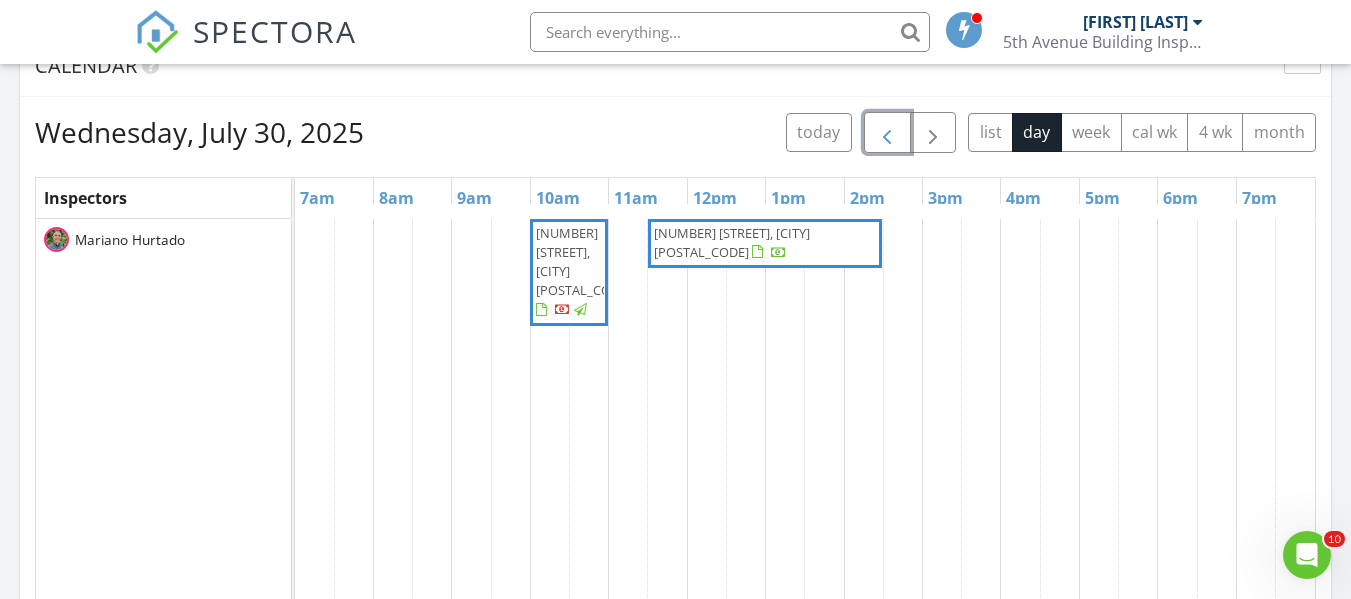 click on "[NUMBER] [STREET], [CITY] [POSTAL_CODE]" at bounding box center (732, 242) 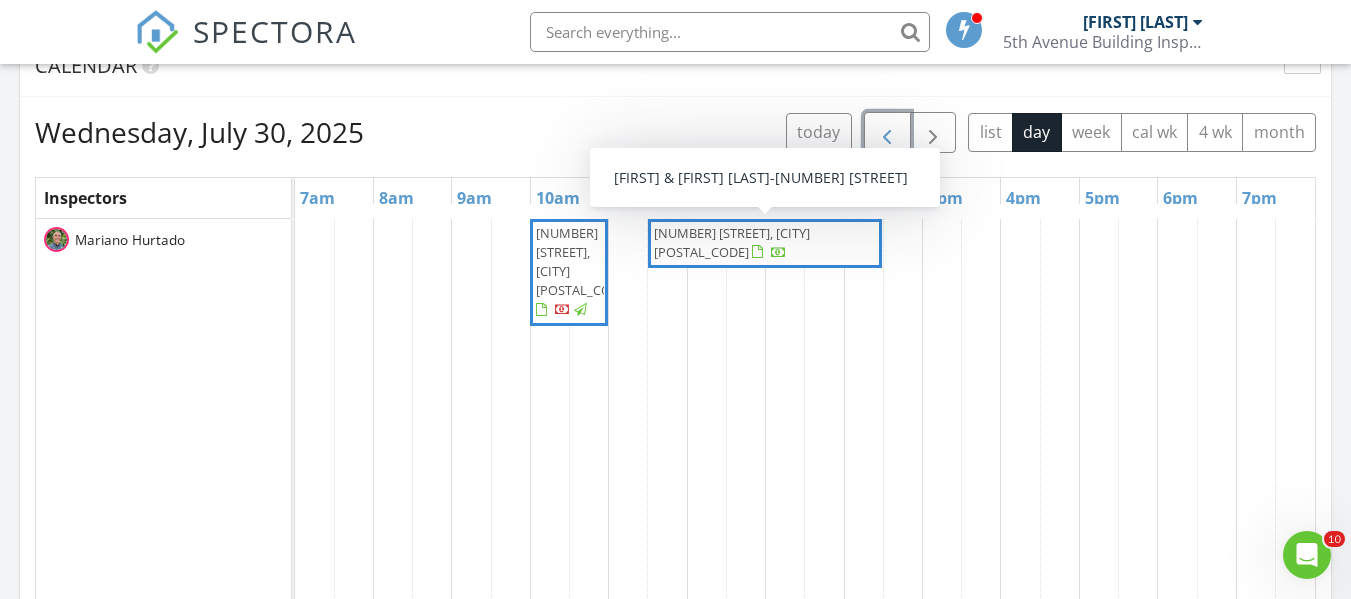 click on "360 Seaspray Ave, Palm Beach 33480" at bounding box center (732, 242) 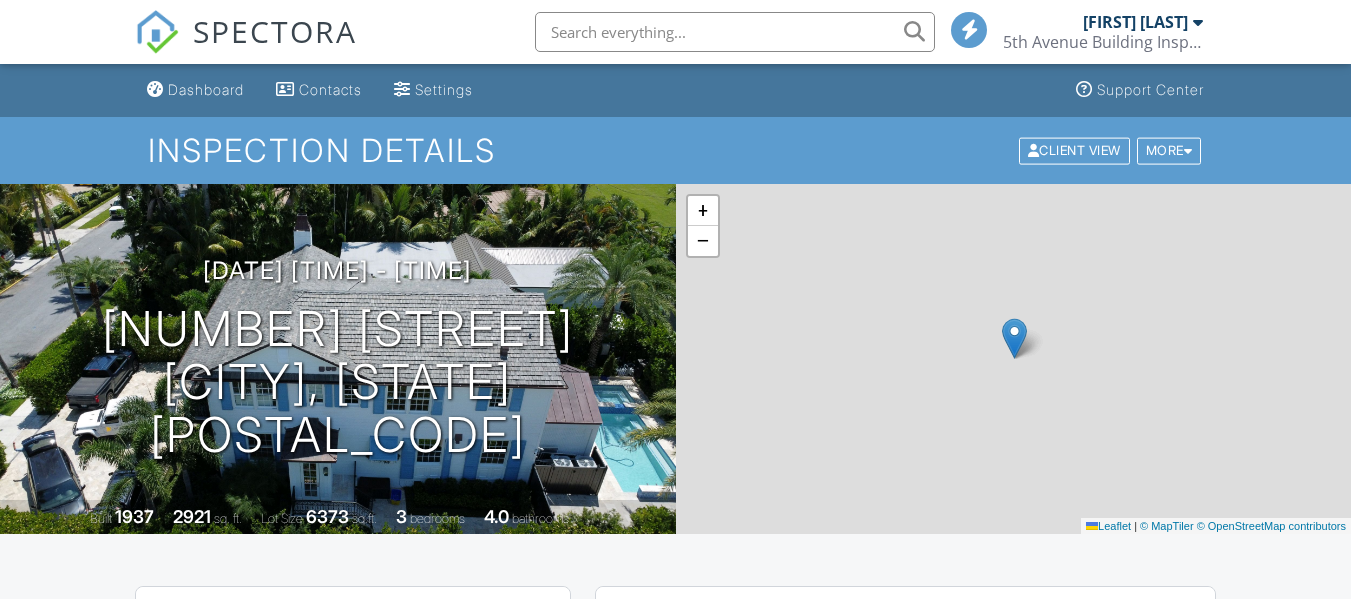 scroll, scrollTop: 0, scrollLeft: 0, axis: both 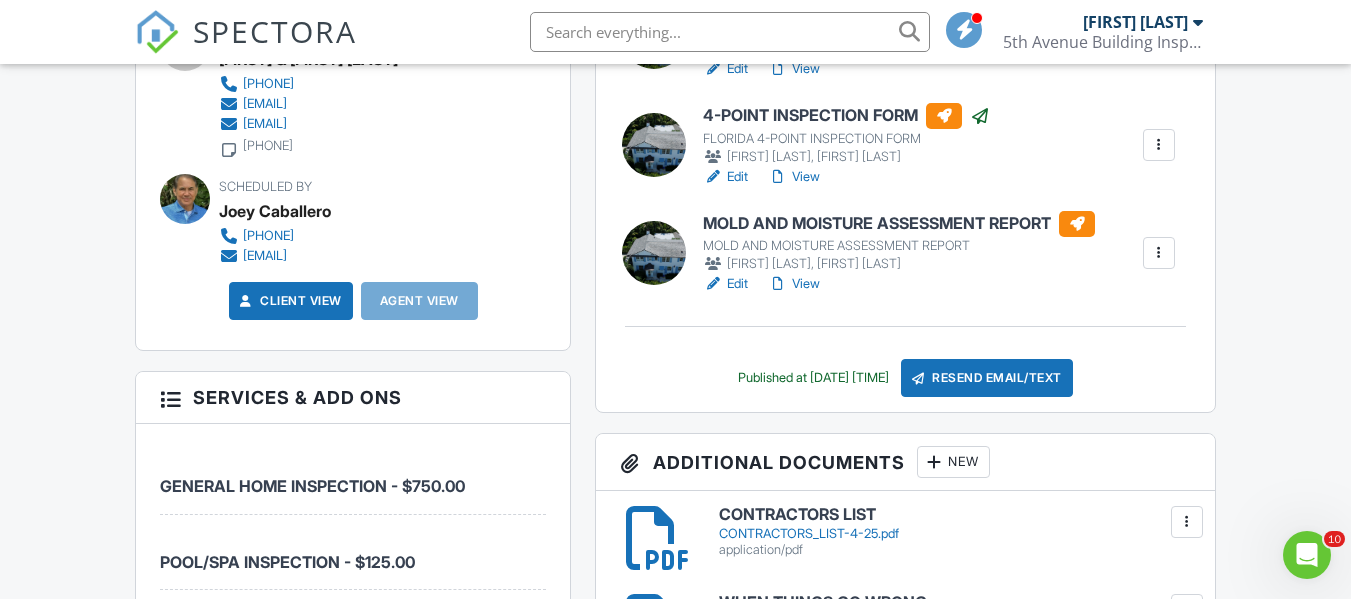 click on "MOLD AND MOISTURE ASSESSMENT REPORT" at bounding box center (899, 224) 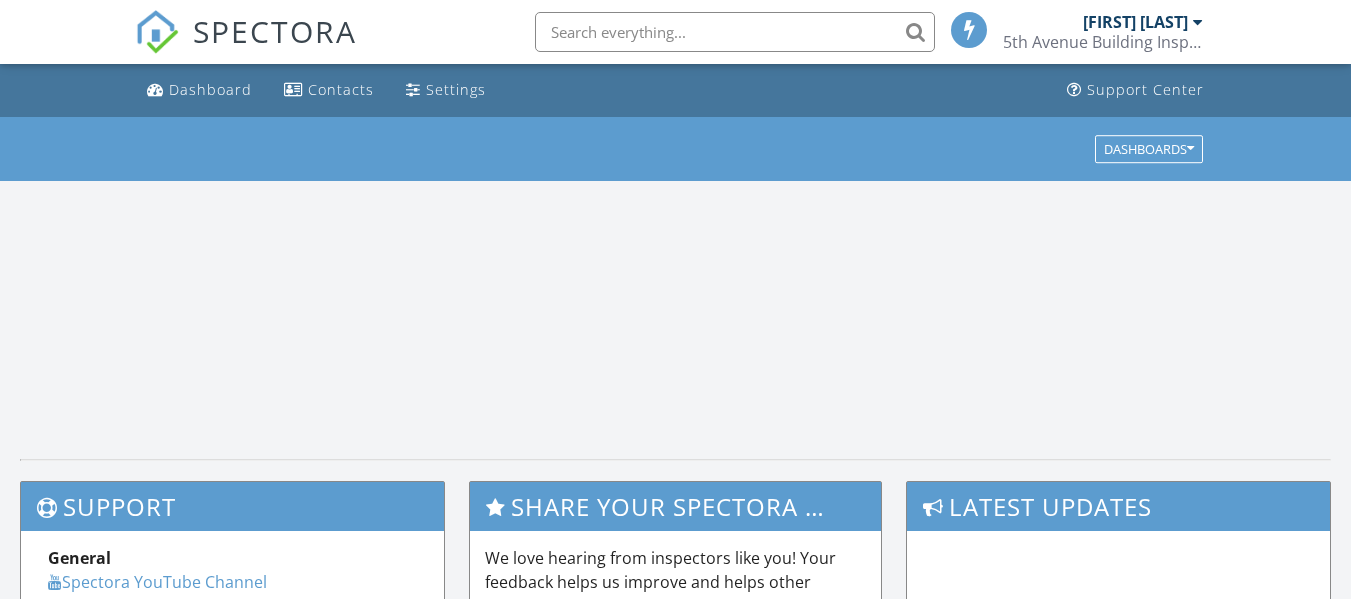 scroll, scrollTop: 0, scrollLeft: 0, axis: both 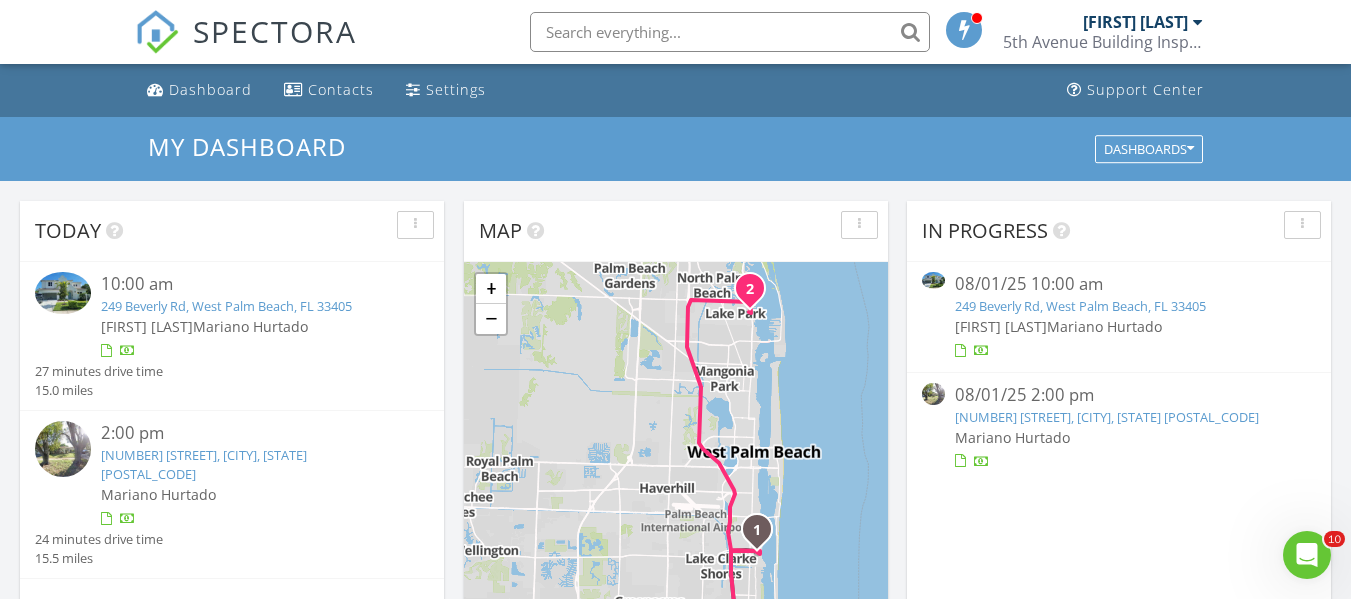 drag, startPoint x: 1359, startPoint y: 53, endPoint x: 1341, endPoint y: 39, distance: 22.803509 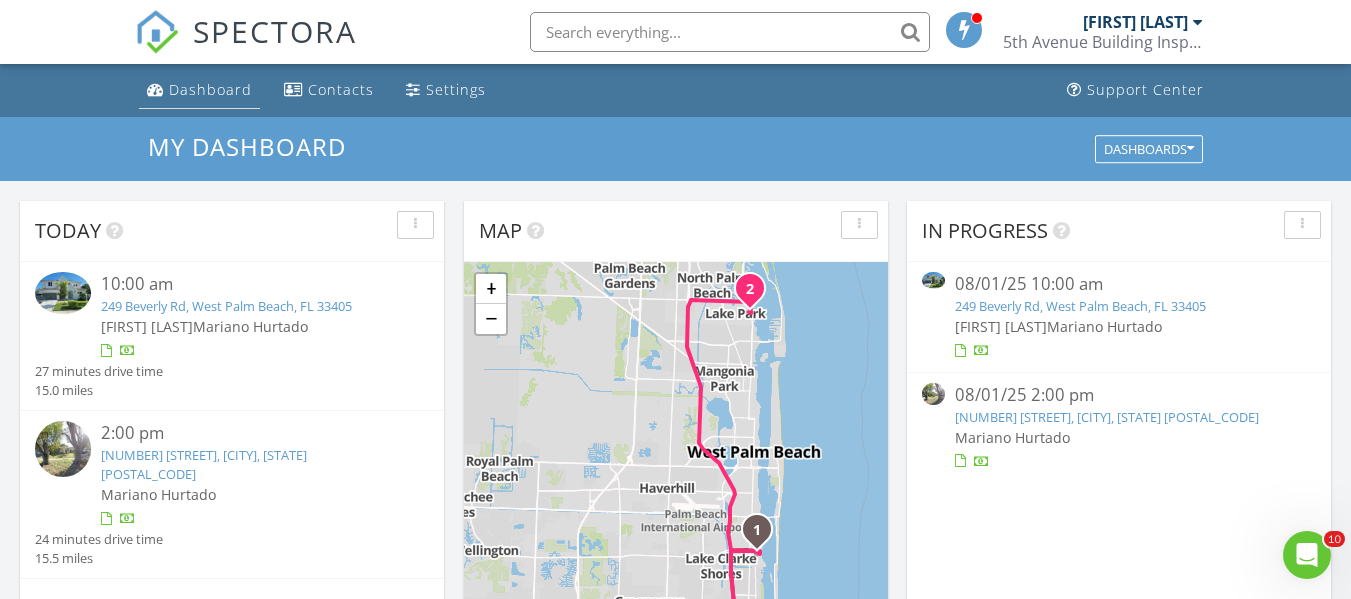 click on "Dashboard" at bounding box center (210, 89) 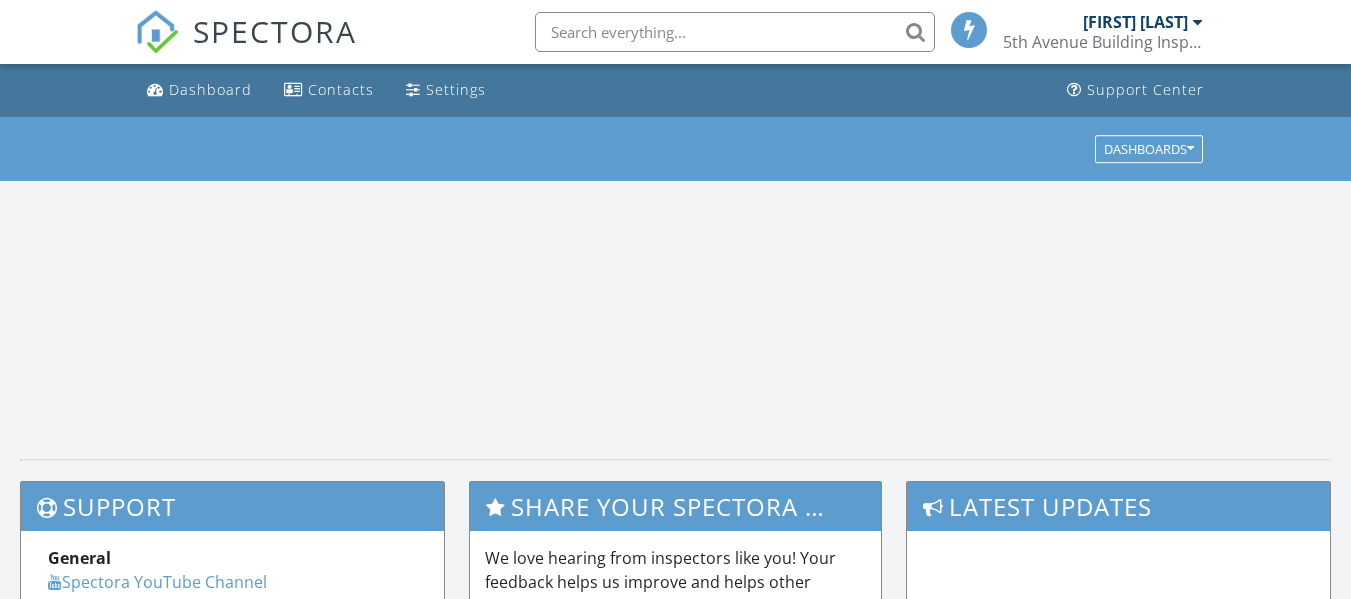 scroll, scrollTop: 0, scrollLeft: 0, axis: both 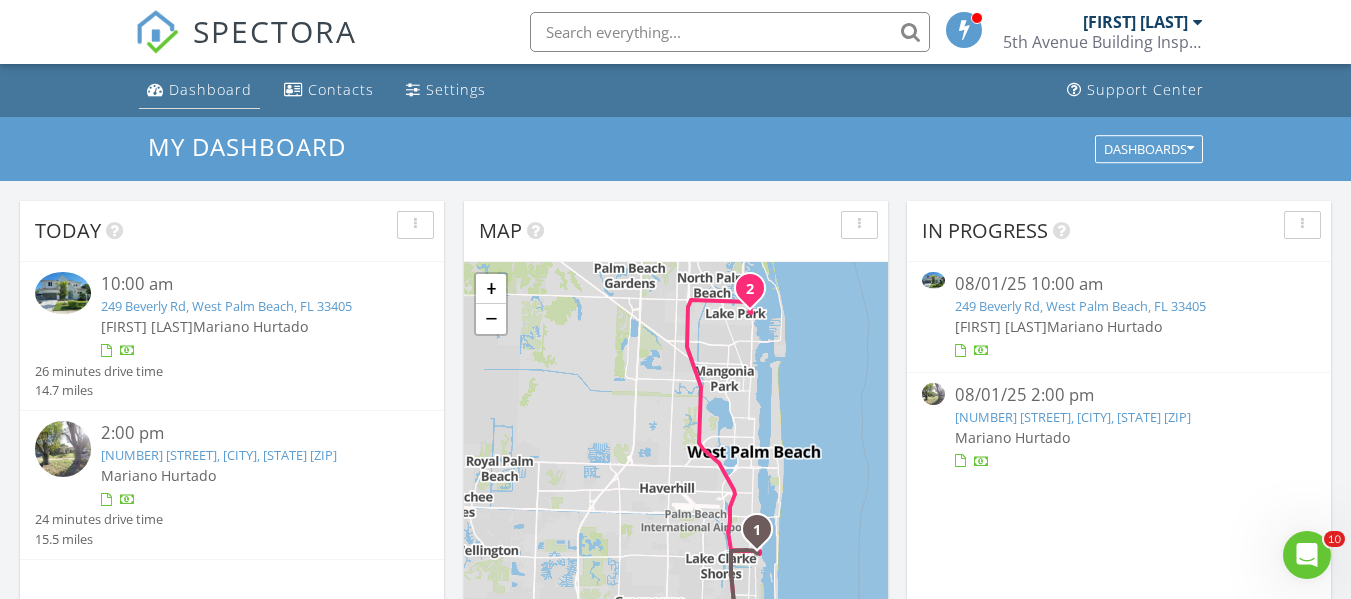 click on "Dashboard" at bounding box center (210, 89) 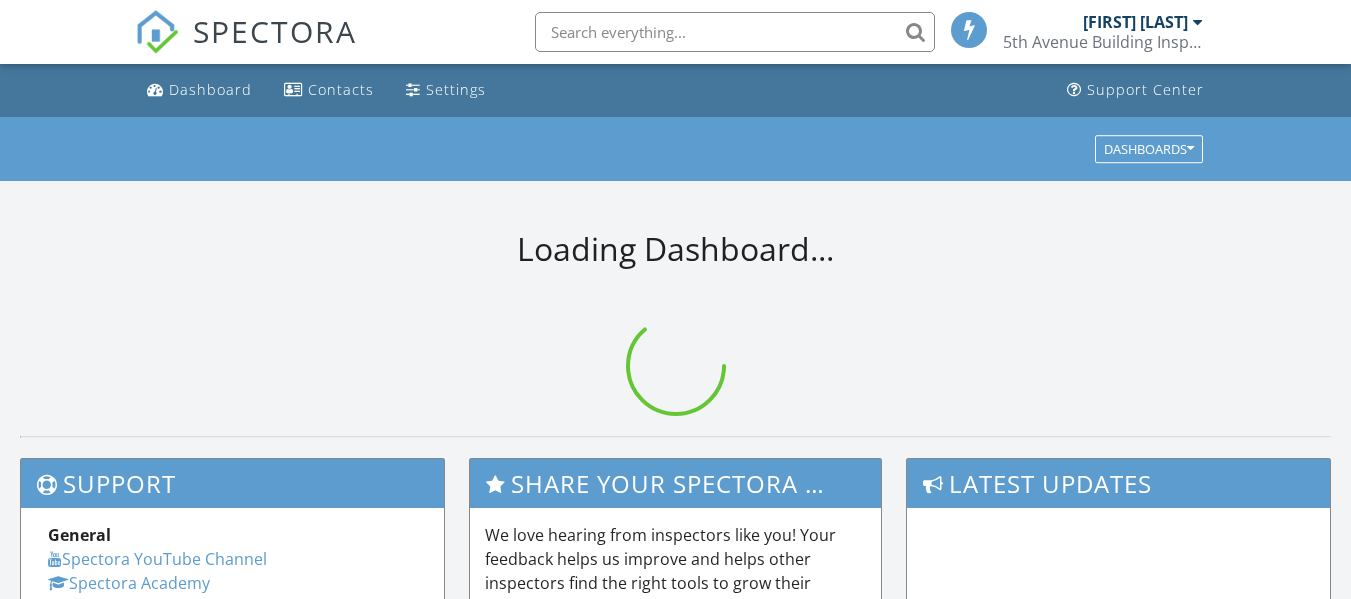 scroll, scrollTop: 0, scrollLeft: 0, axis: both 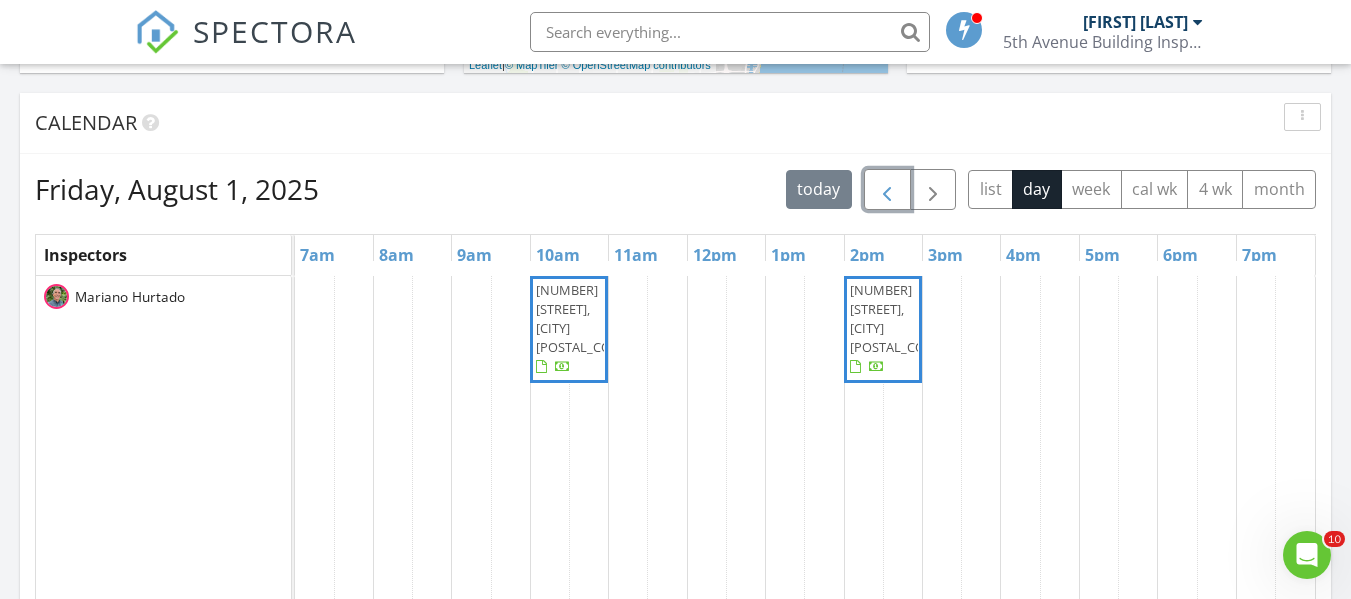 click at bounding box center (887, 190) 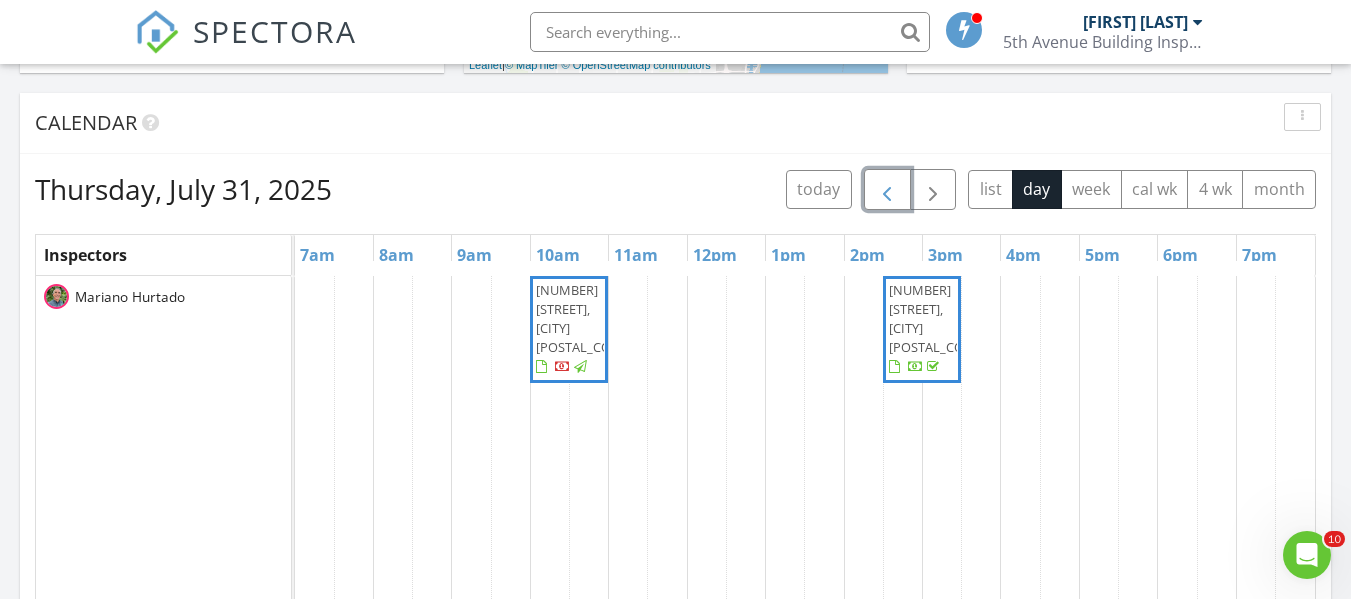 click at bounding box center (887, 190) 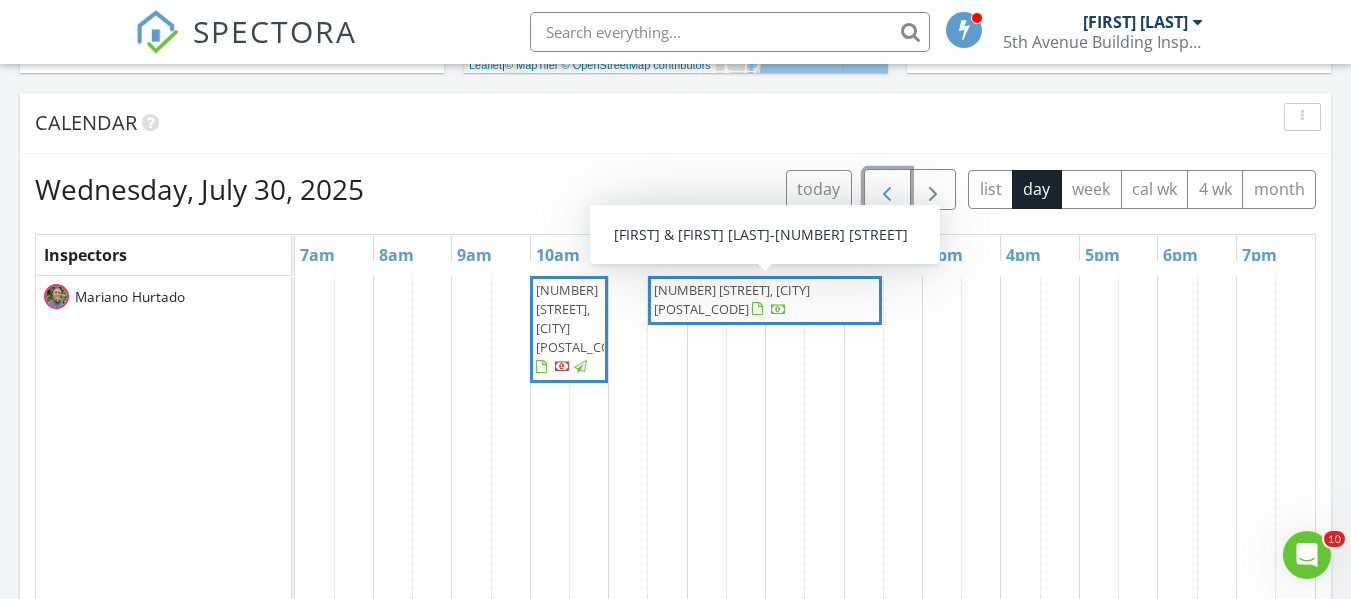 click on "[NUMBER] [STREET], [CITY] [POSTAL_CODE]" at bounding box center (732, 299) 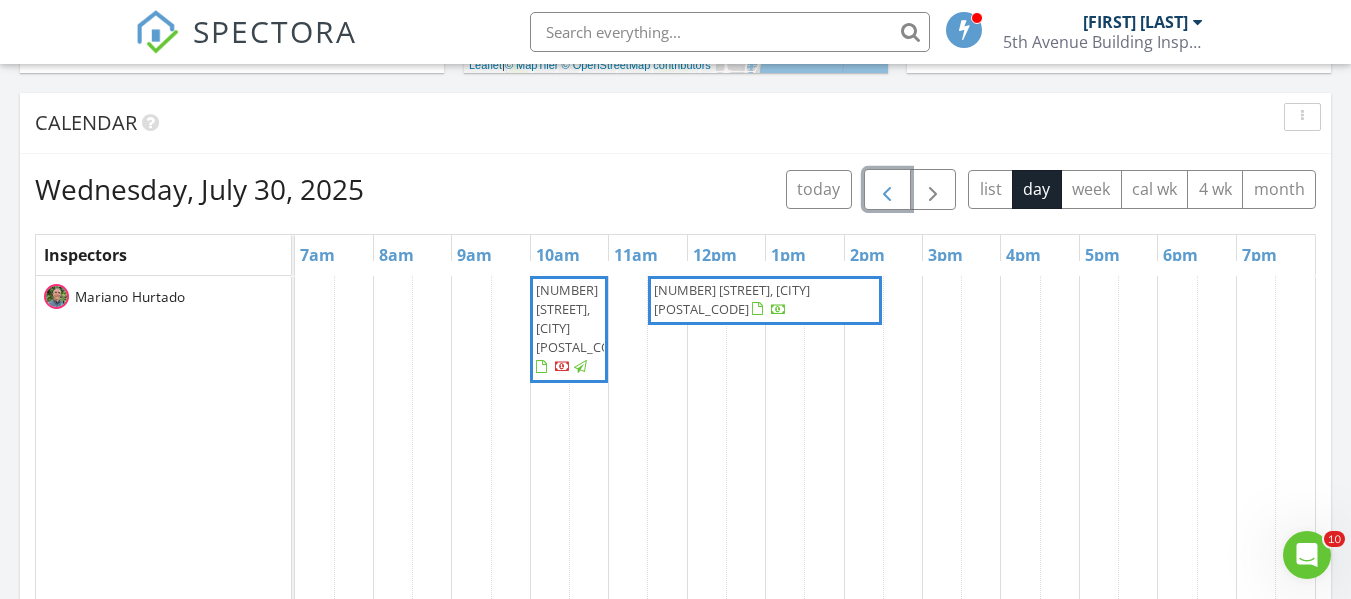 click on "[NUMBER] [STREET], [CITY] [POSTAL_CODE]" at bounding box center (732, 299) 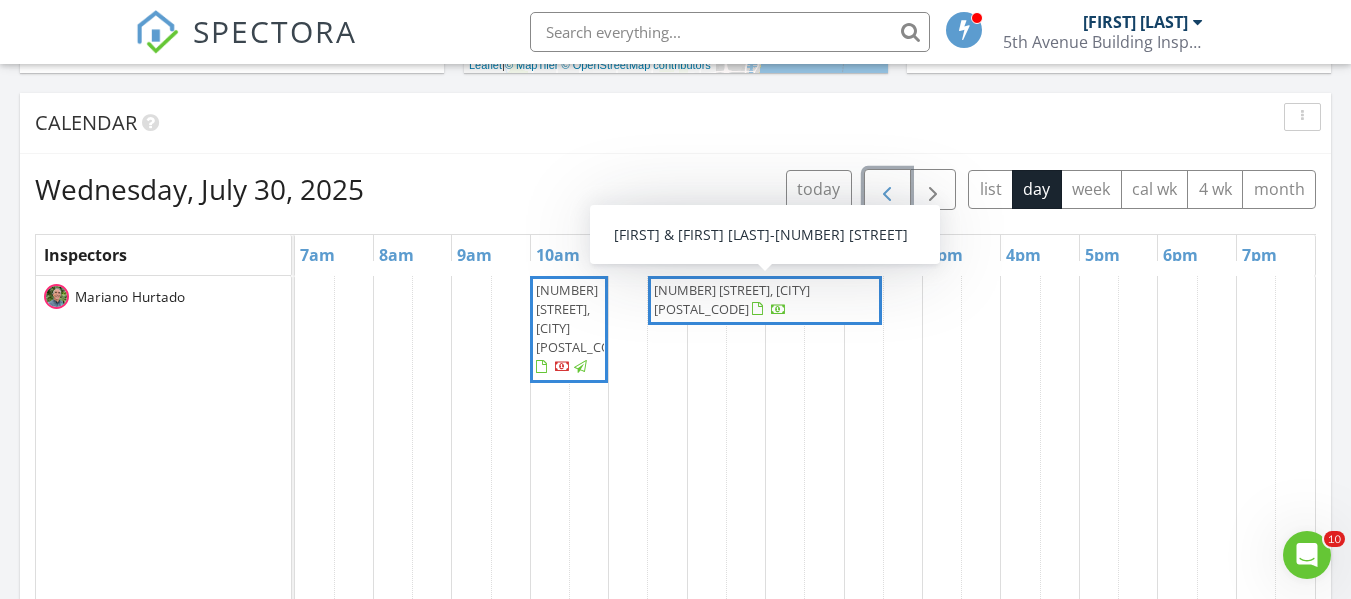 click on "[NUMBER] [STREET], [CITY] [POSTAL_CODE]" at bounding box center [732, 299] 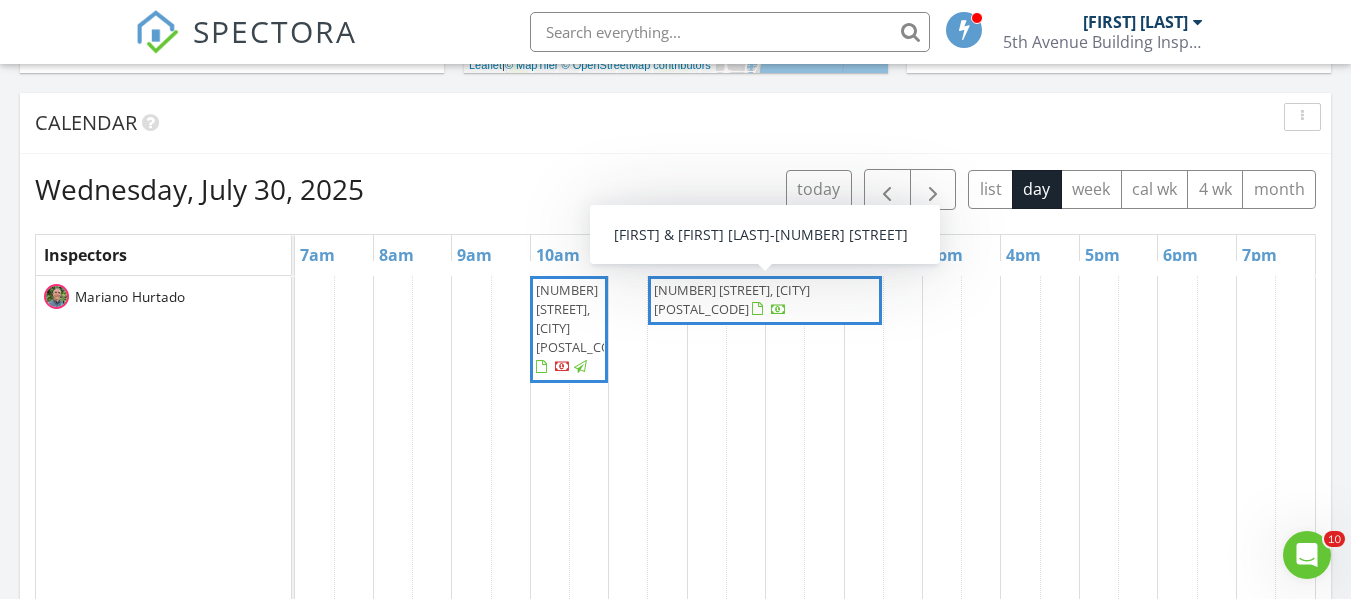 click on "[NUMBER] [STREET], [CITY] [POSTAL_CODE]" at bounding box center [732, 299] 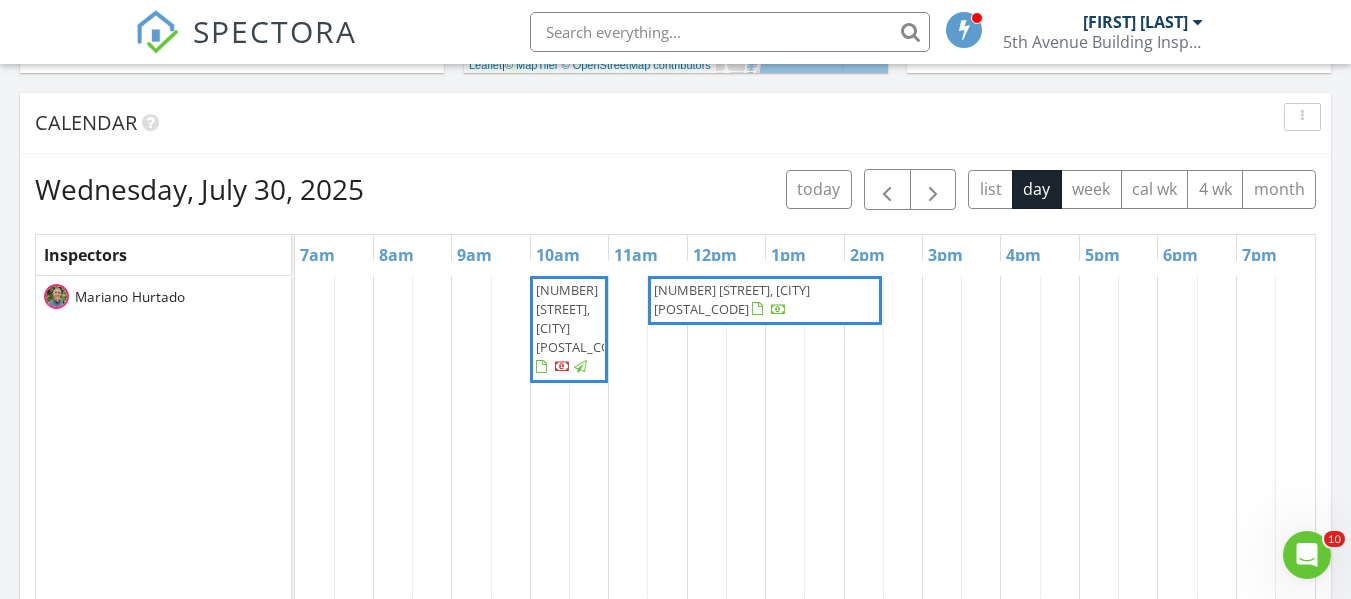 click on "[NUMBER] [STREET], [CITY] [POSTAL_CODE]" at bounding box center [732, 299] 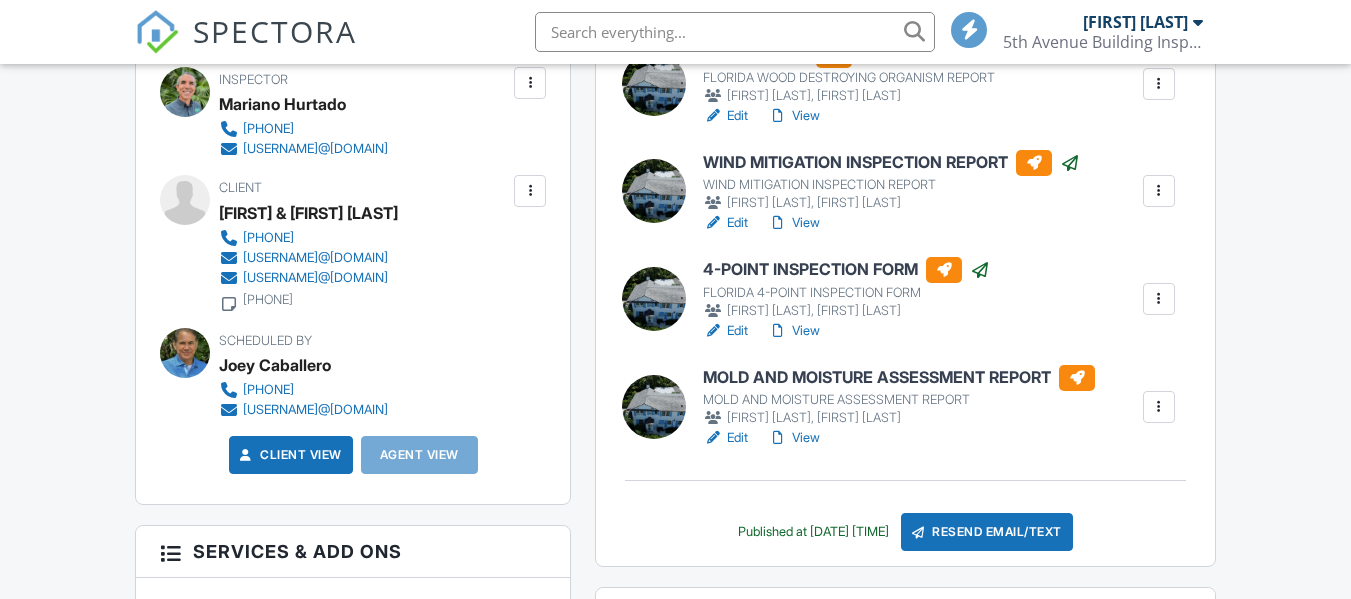 scroll, scrollTop: 800, scrollLeft: 0, axis: vertical 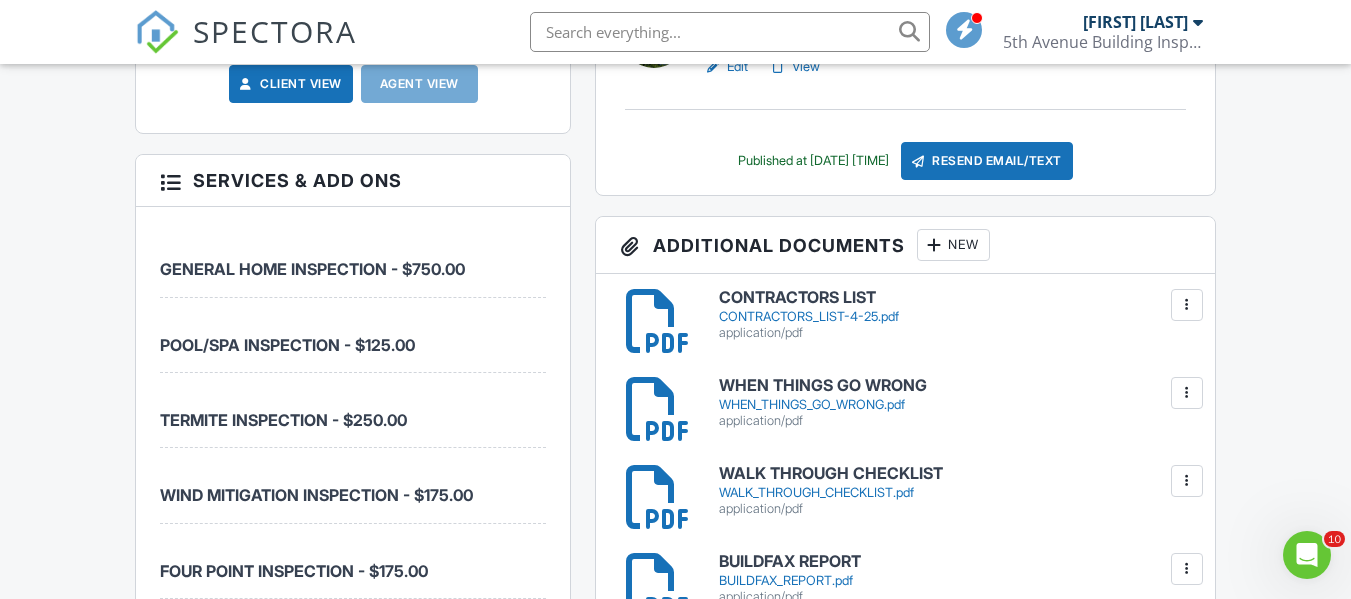 drag, startPoint x: 1354, startPoint y: 62, endPoint x: 1365, endPoint y: 200, distance: 138.43771 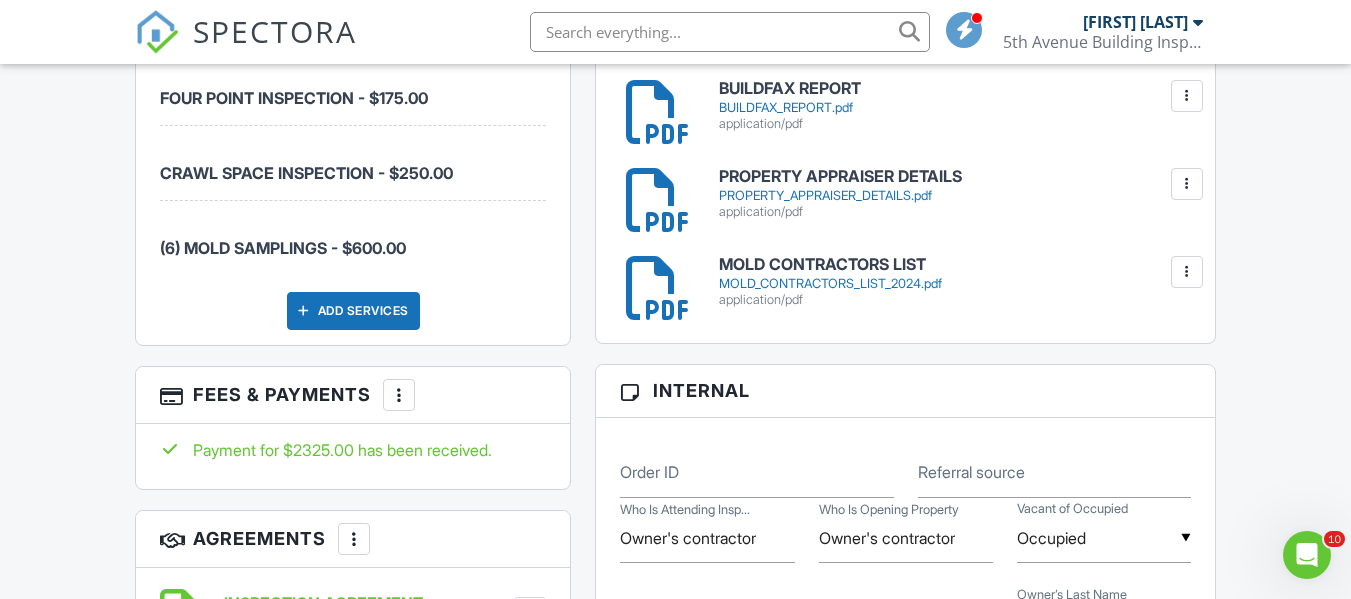 scroll, scrollTop: 1619, scrollLeft: 0, axis: vertical 